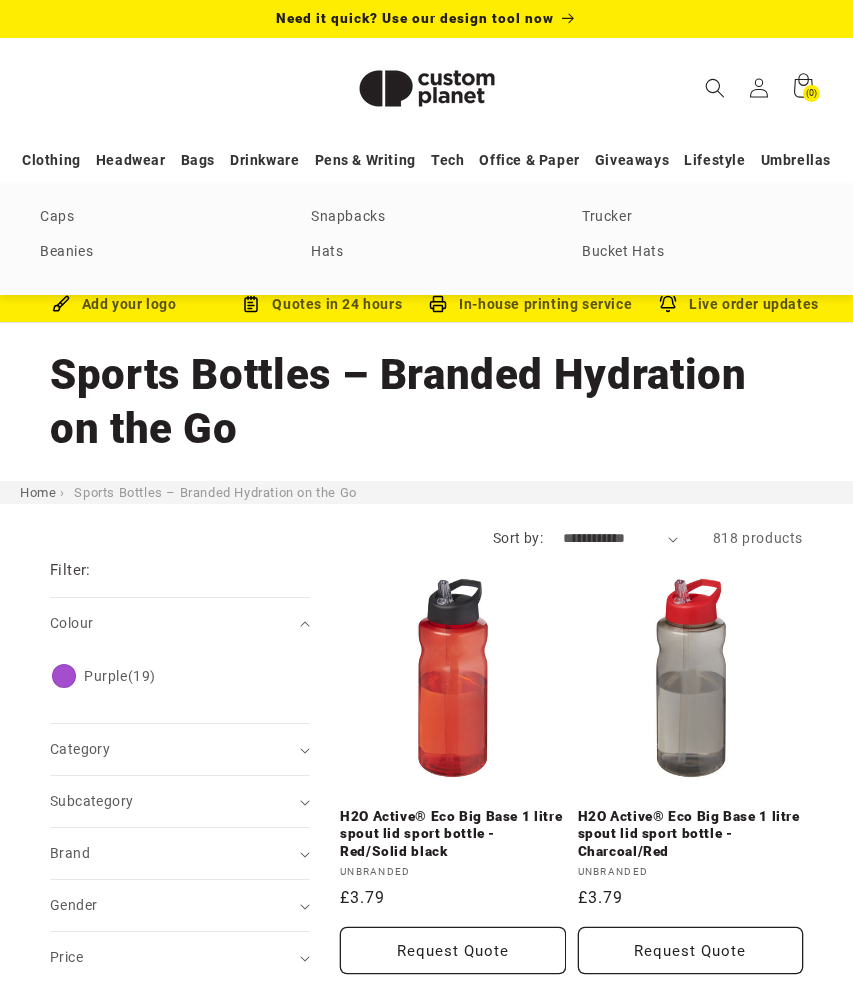 scroll, scrollTop: 0, scrollLeft: 0, axis: both 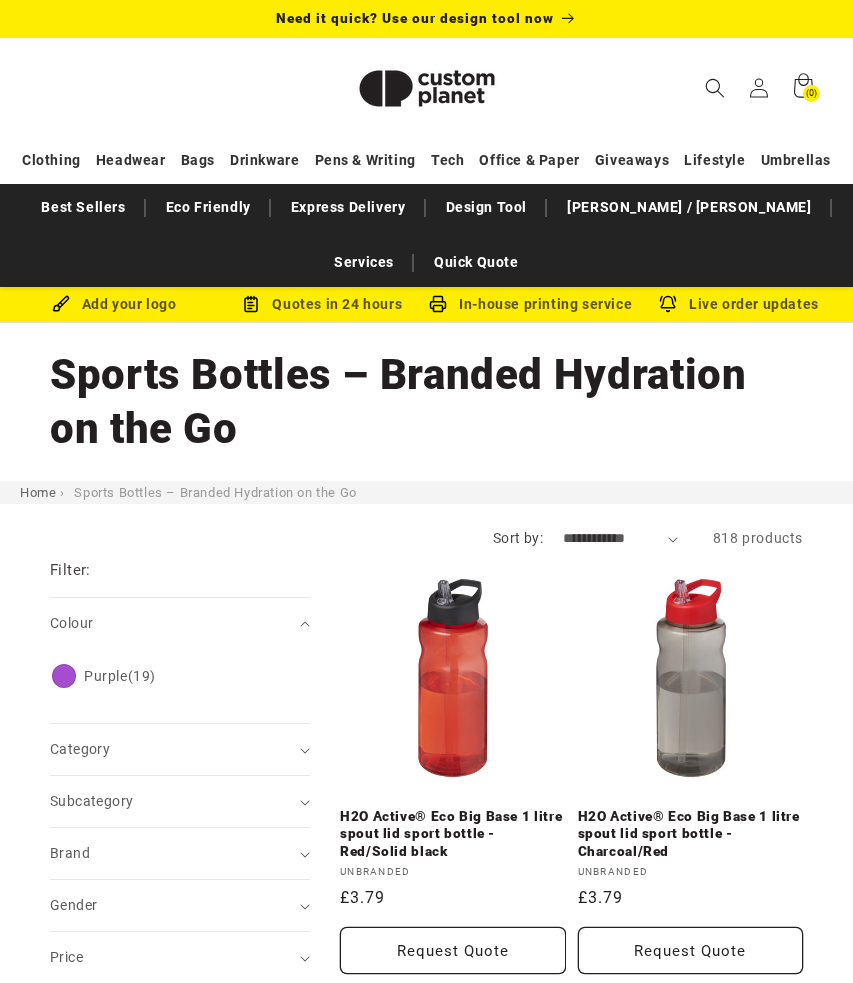 click on "Search
My Account / Order Progress
Open Quote Cart
(0)
Quote Cart Item Count
Clothing
Clothing" at bounding box center (426, 88) 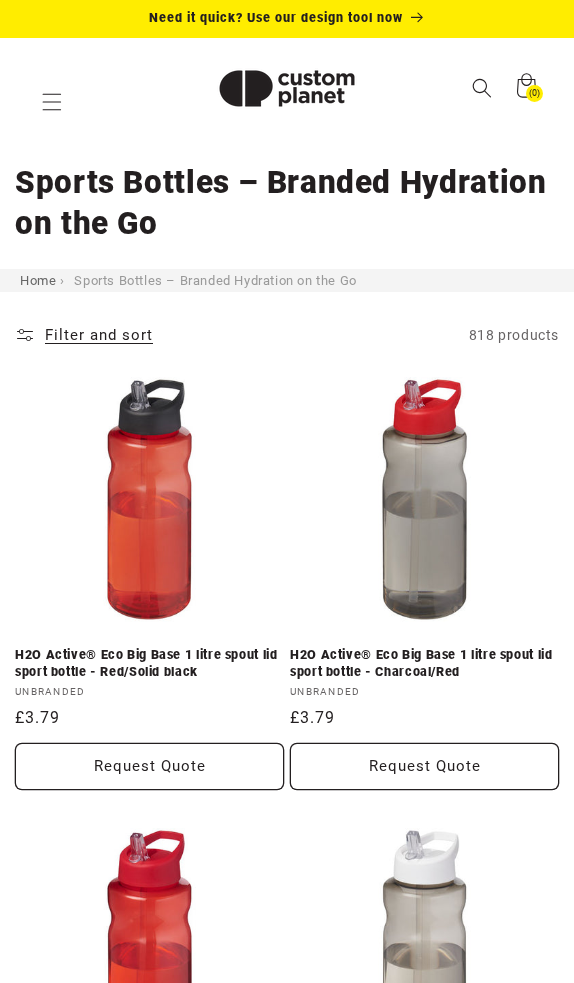 click on "Filter and sort" 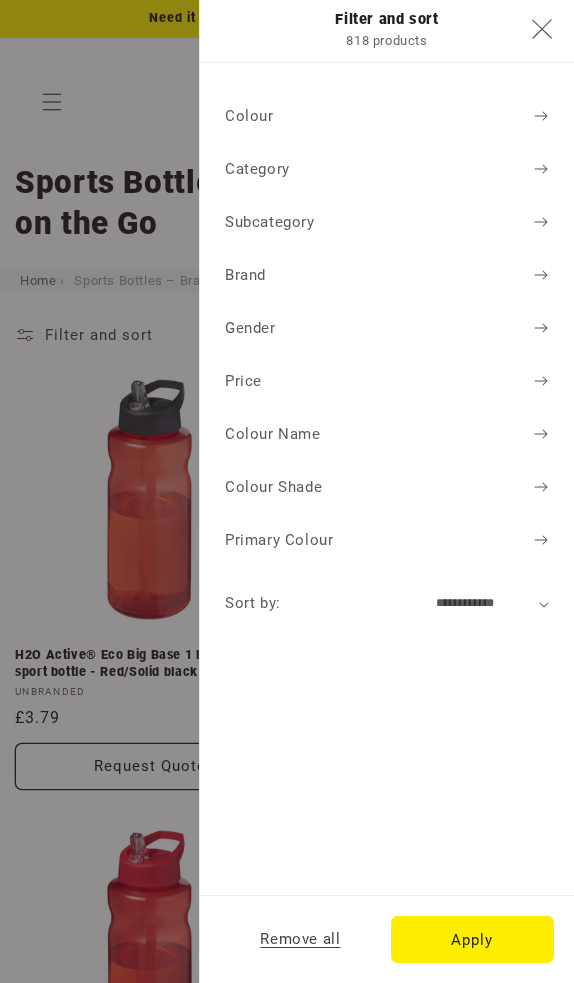 click on "Primary Colour" at bounding box center [387, 540] 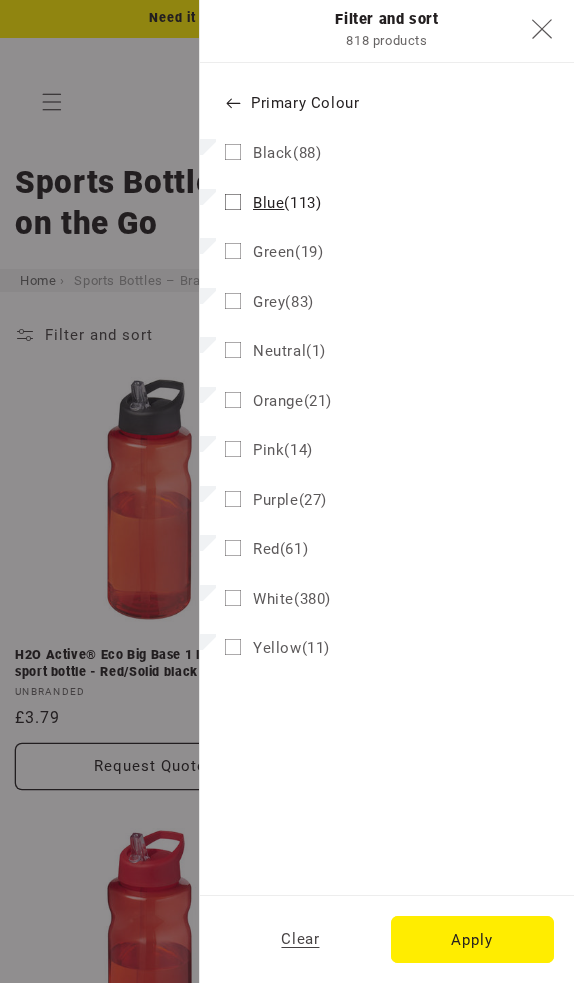 click on "Blue" at bounding box center (268, 203) 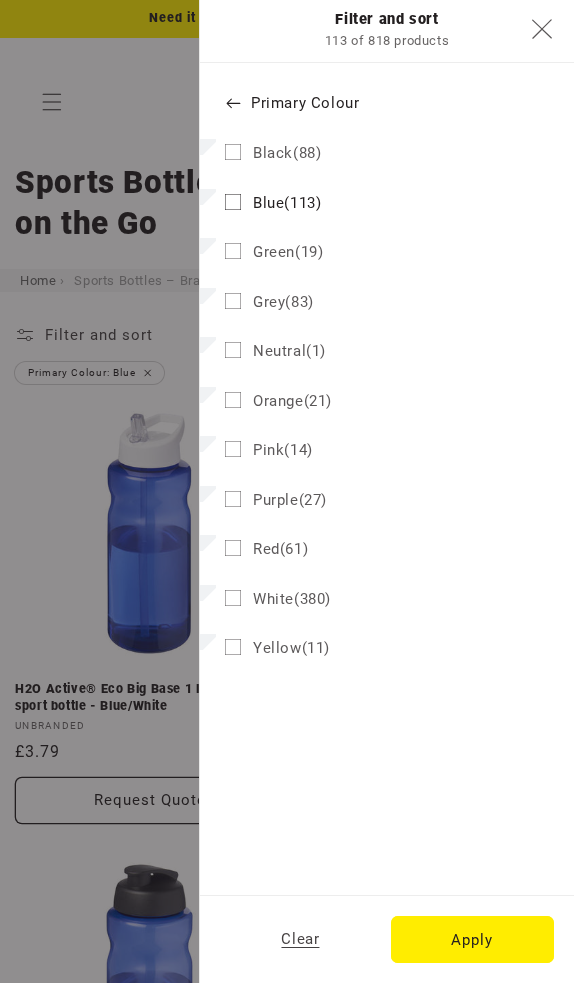 click on "Filter and sort
Filter" 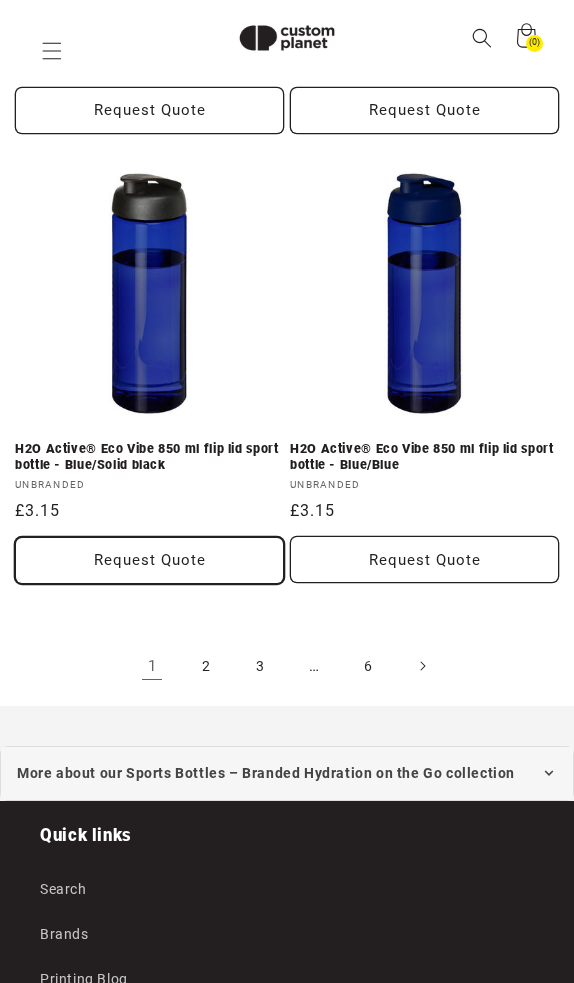 scroll, scrollTop: 4287, scrollLeft: 0, axis: vertical 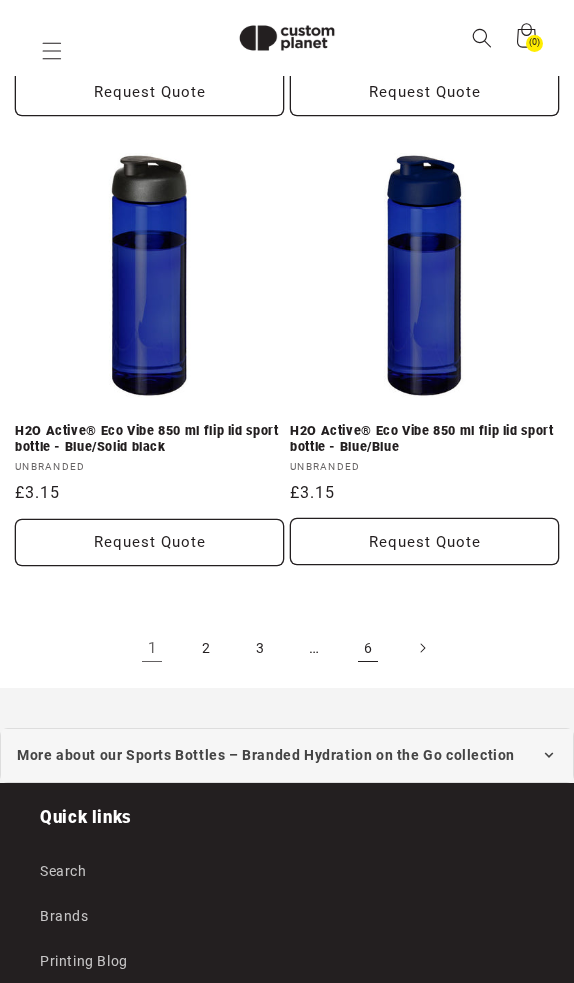 click on "6" at bounding box center (368, 648) 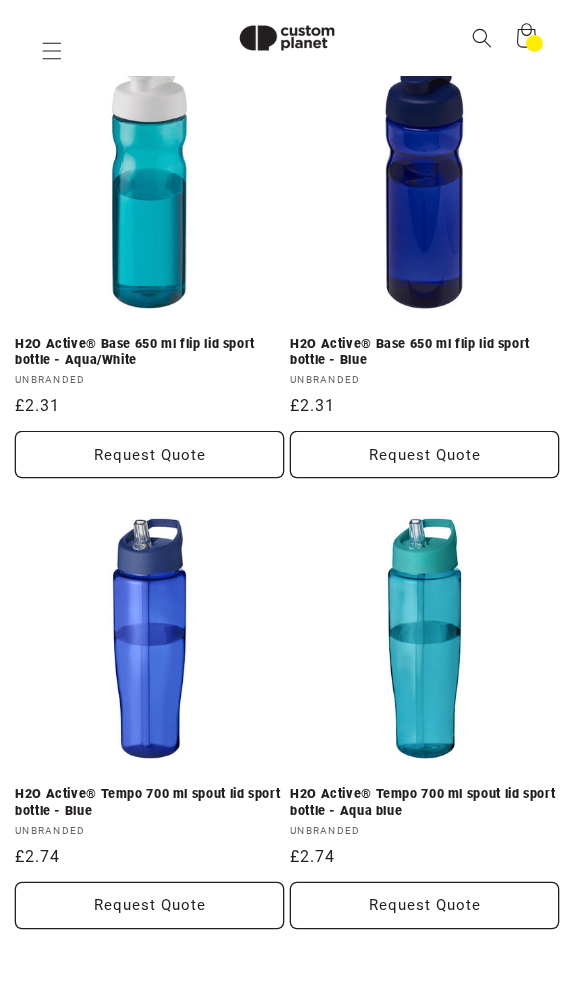 scroll, scrollTop: 0, scrollLeft: 0, axis: both 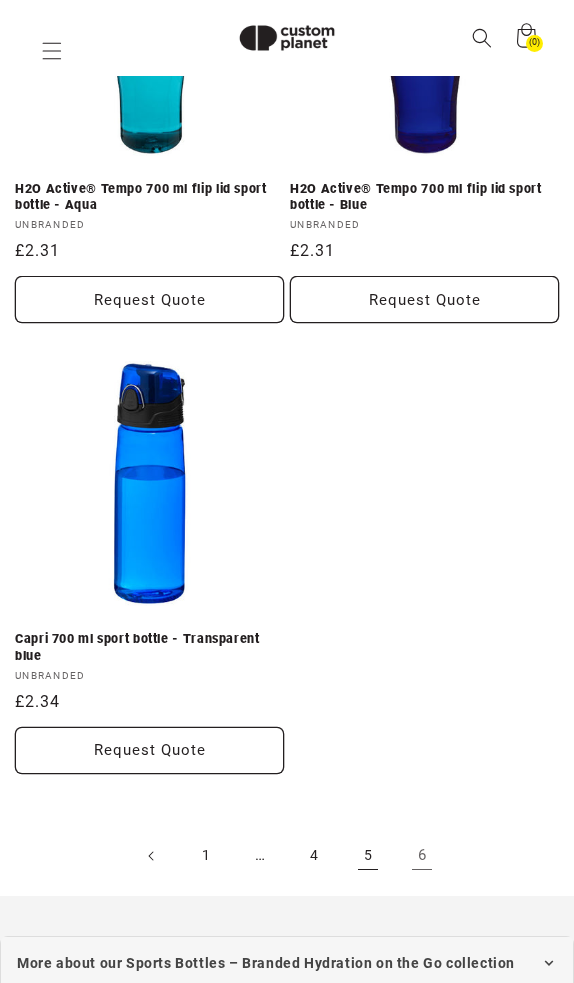 click on "5" at bounding box center [368, 856] 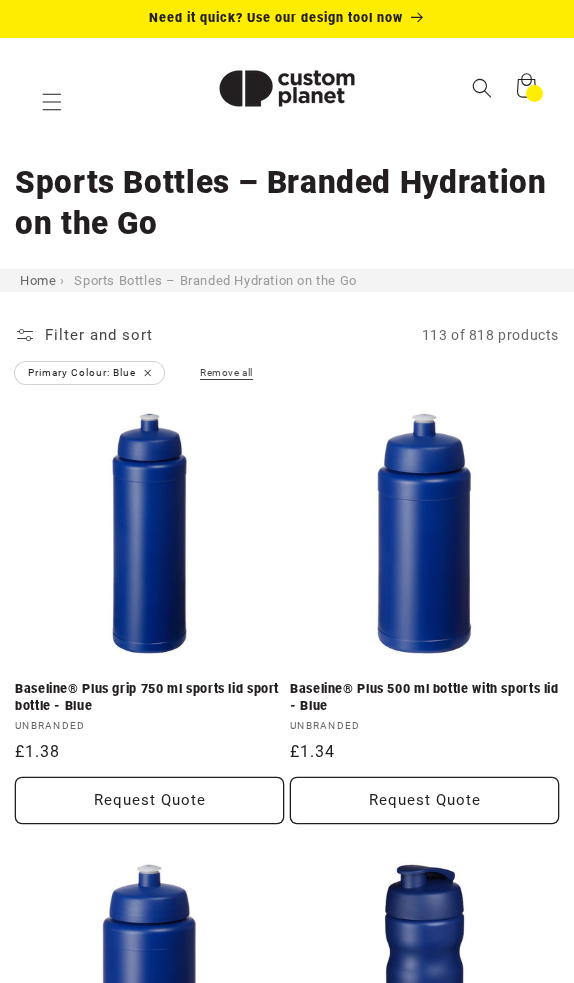 scroll, scrollTop: 0, scrollLeft: 0, axis: both 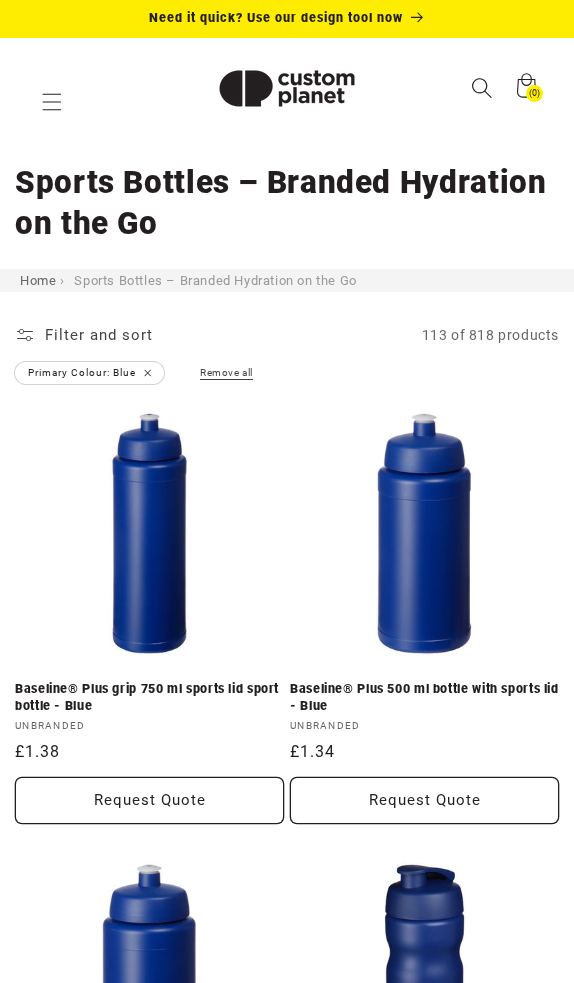 click at bounding box center (482, 88) 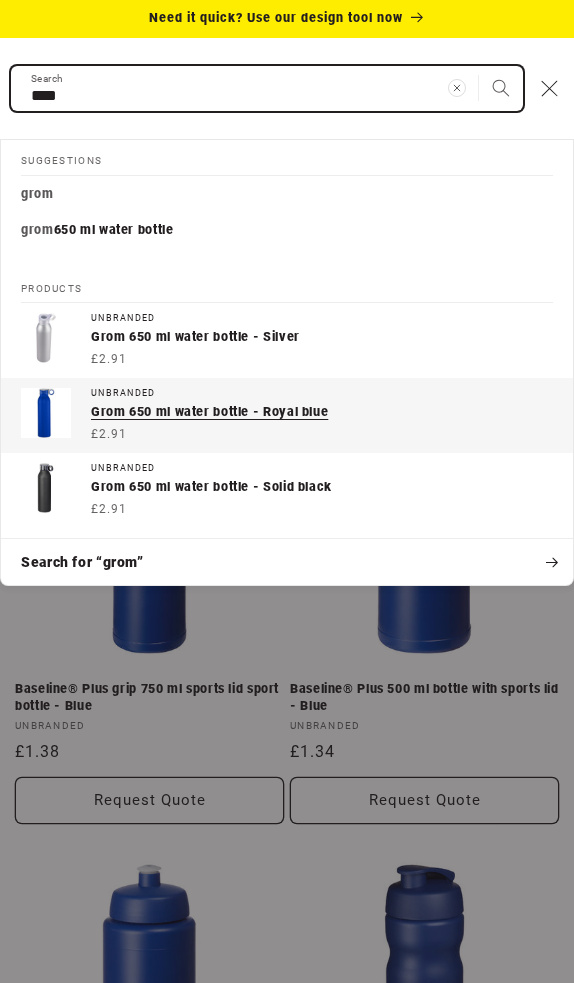 type on "****" 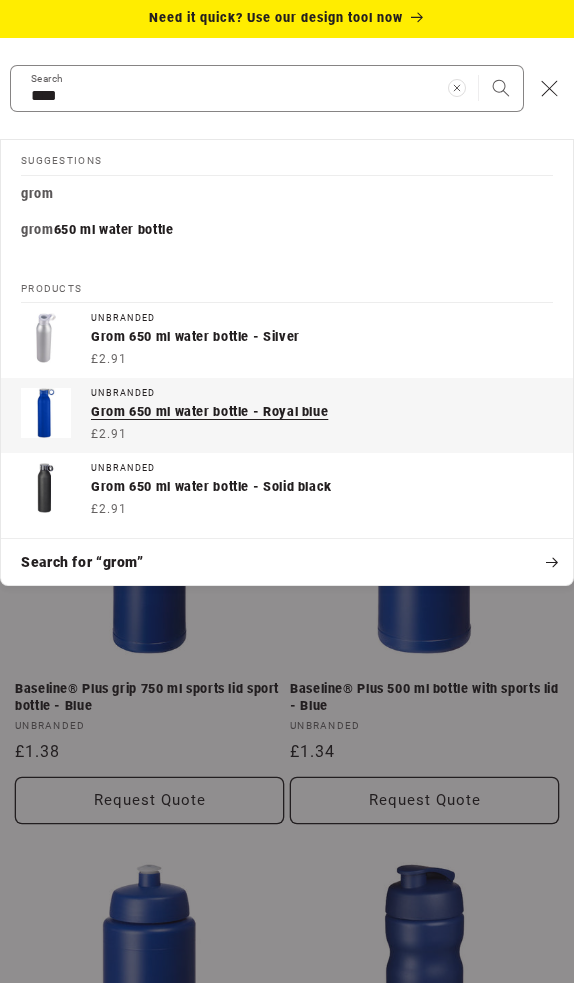 click on "Grom 650 ml water bottle - Royal blue" at bounding box center [322, 412] 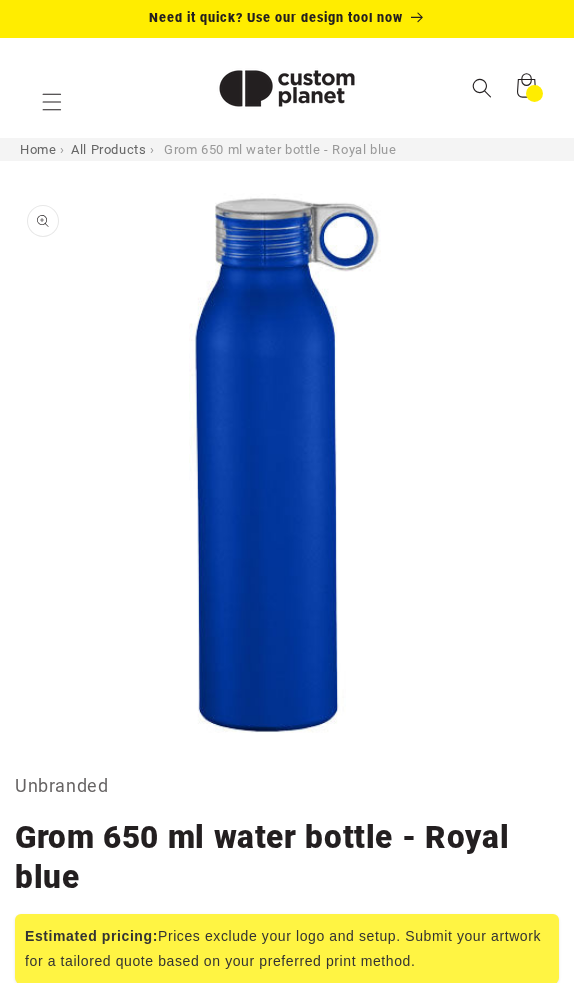 scroll, scrollTop: 0, scrollLeft: 0, axis: both 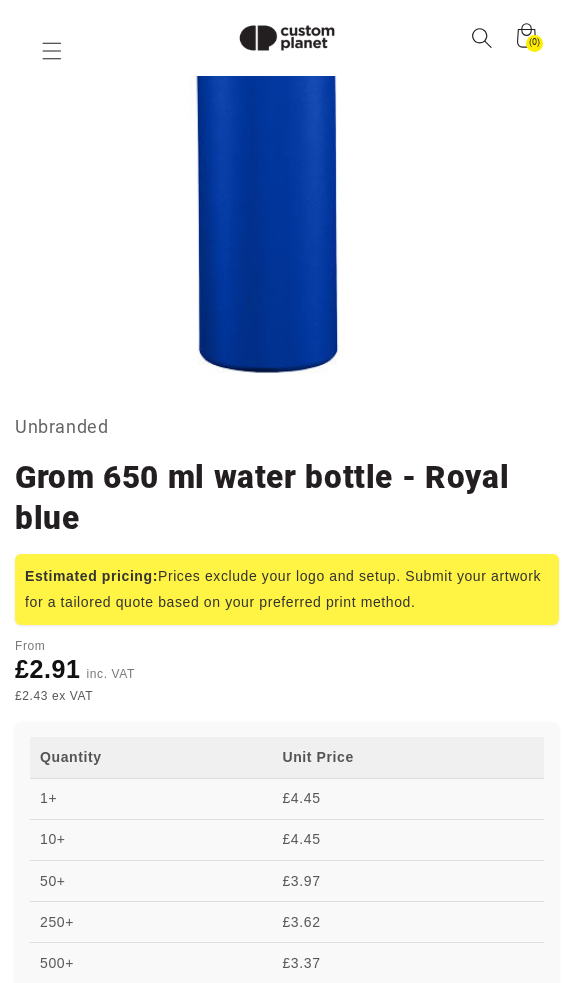click at bounding box center [482, 38] 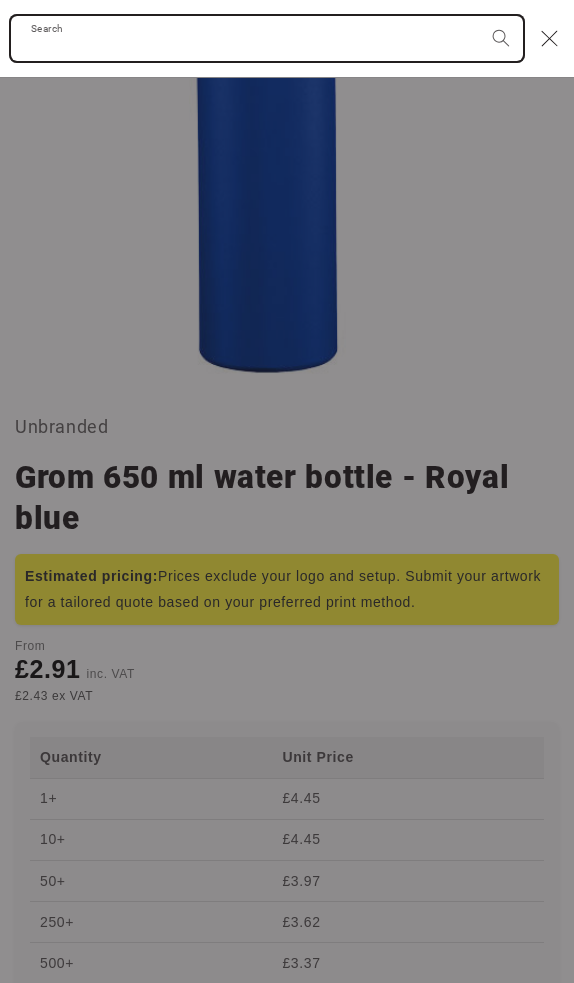 click on "Search" at bounding box center [267, 38] 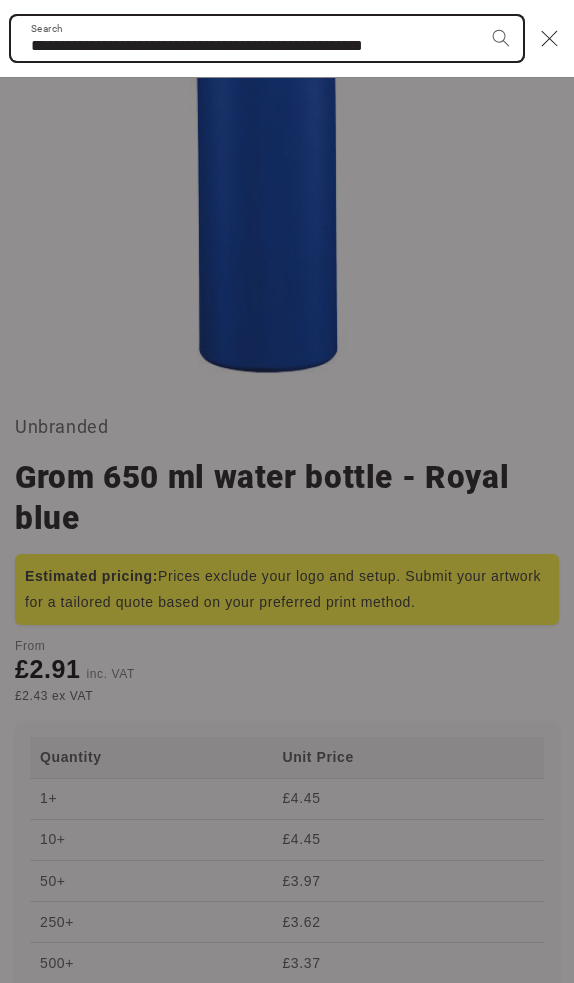 type on "**********" 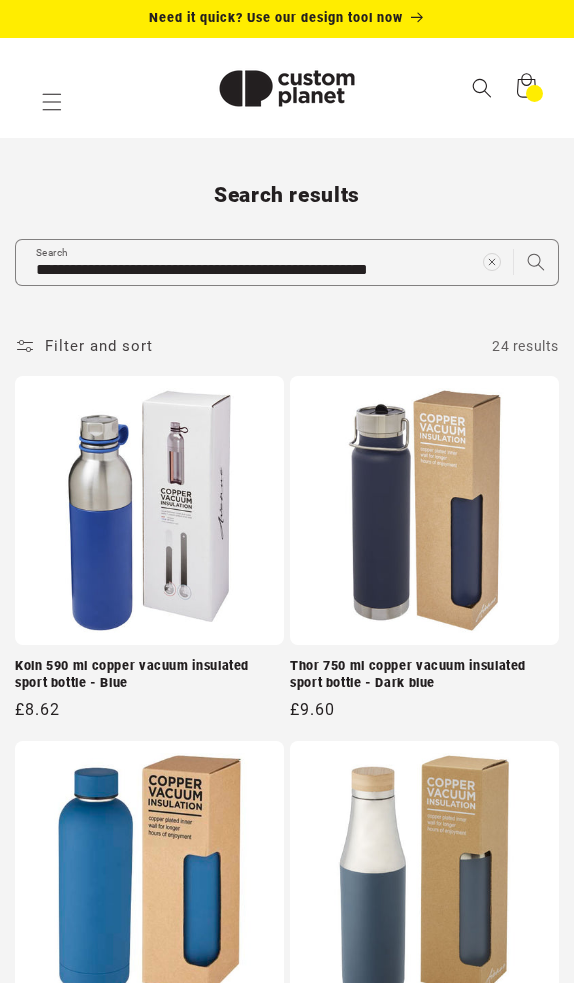 scroll, scrollTop: 0, scrollLeft: 0, axis: both 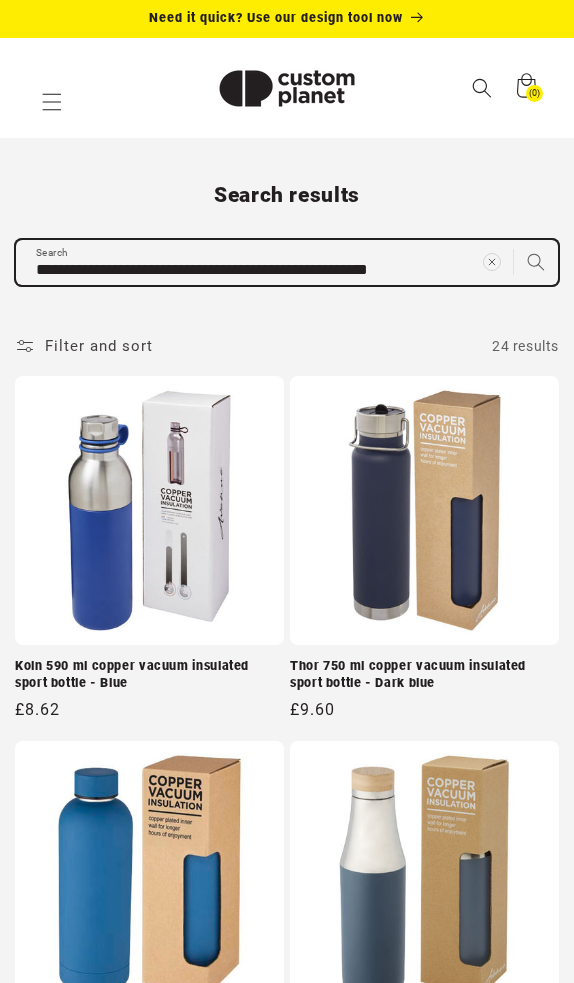 click on "**********" at bounding box center (287, 262) 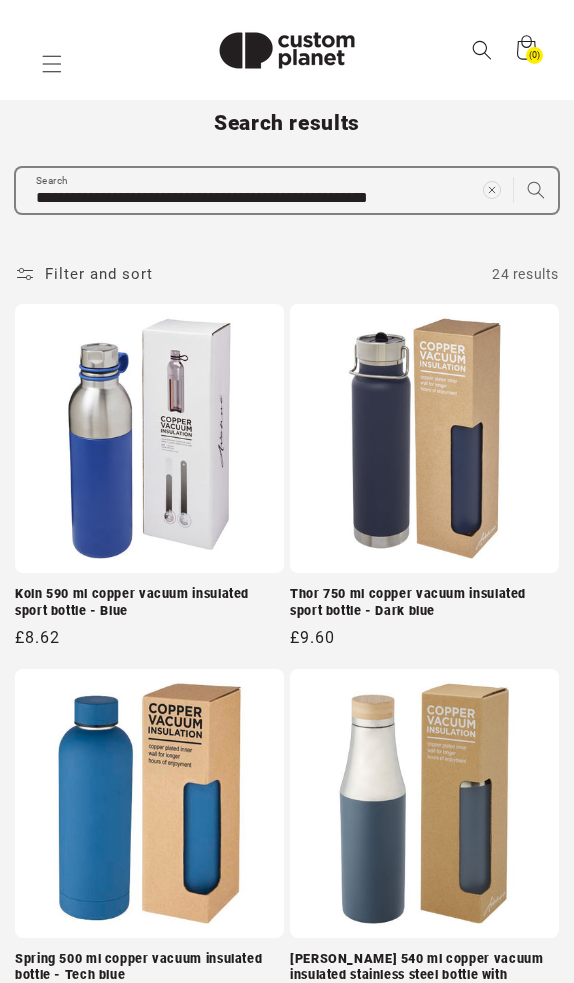 click on "**********" at bounding box center (287, 2406) 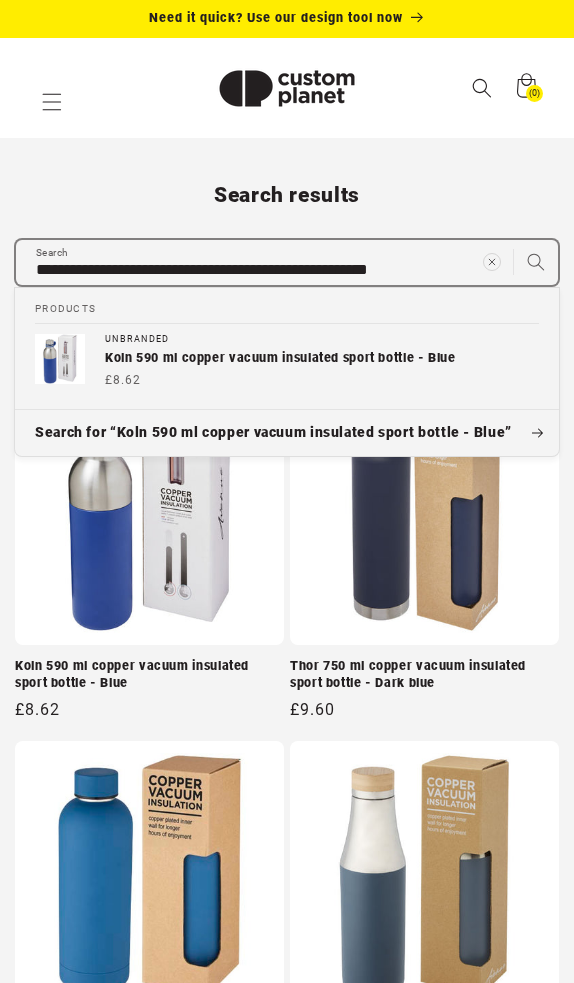 scroll, scrollTop: 0, scrollLeft: 0, axis: both 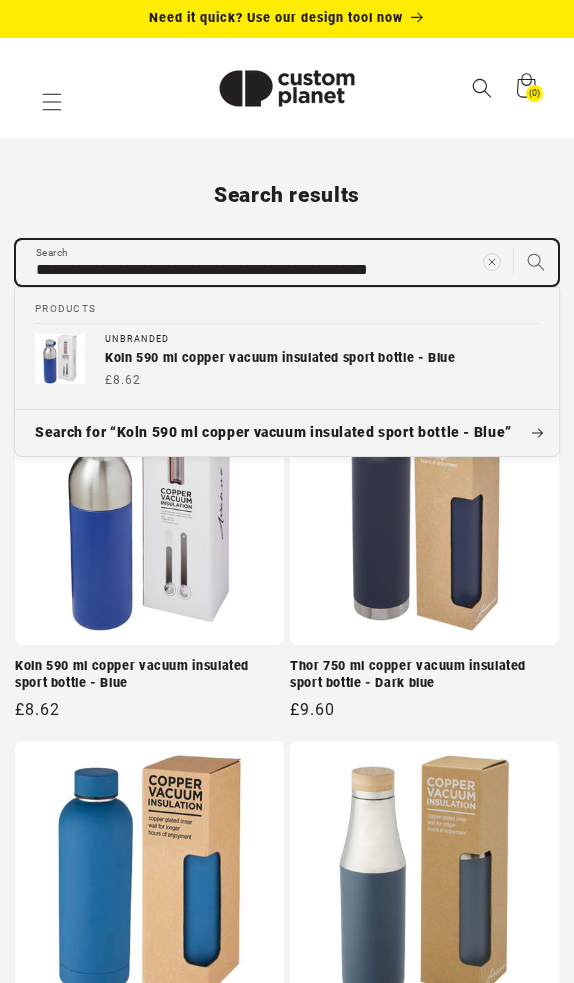 click on "**********" at bounding box center [287, 262] 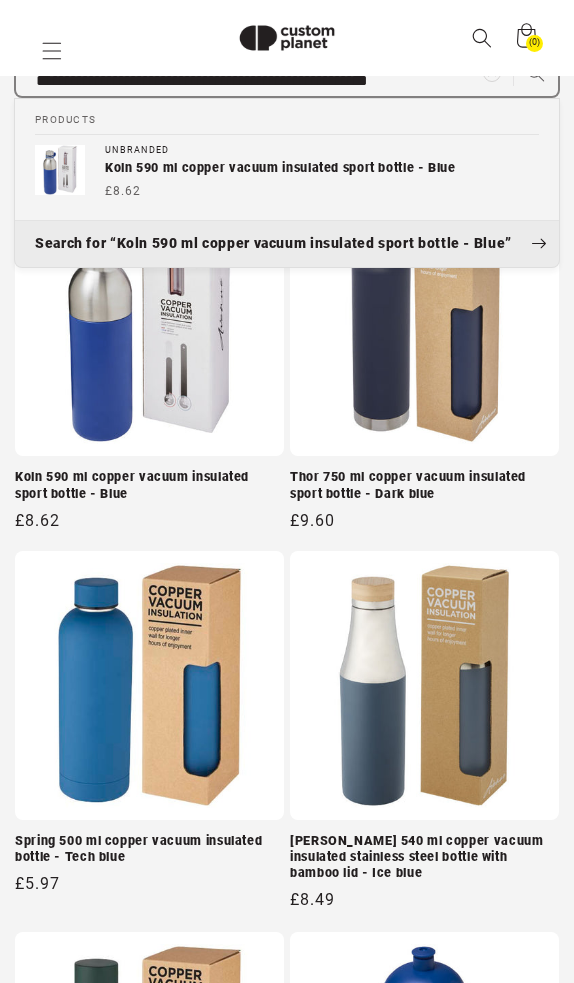 scroll, scrollTop: 235, scrollLeft: 0, axis: vertical 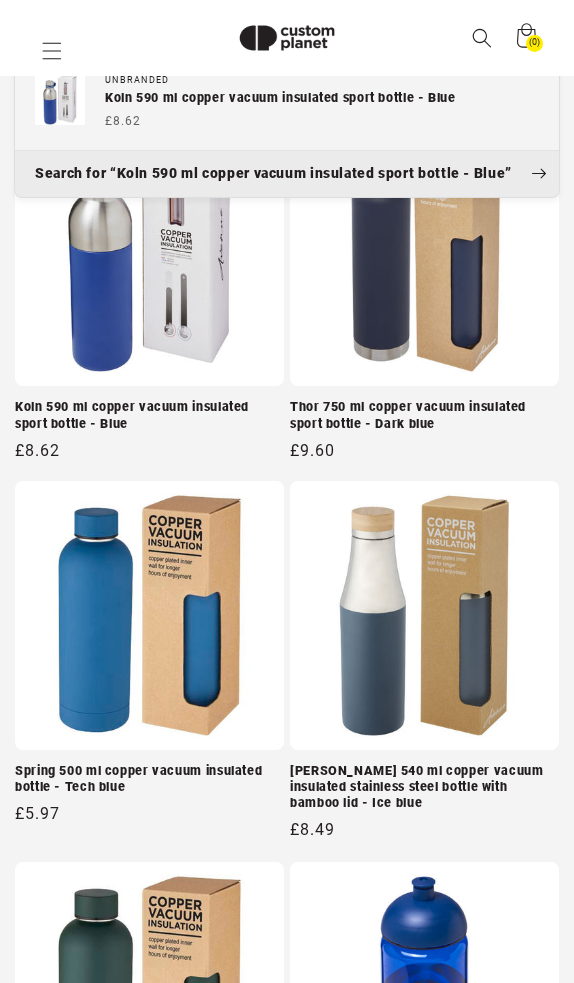 click on "Koln 590 ml copper vacuum insulated sport bottle - Blue" at bounding box center (149, 415) 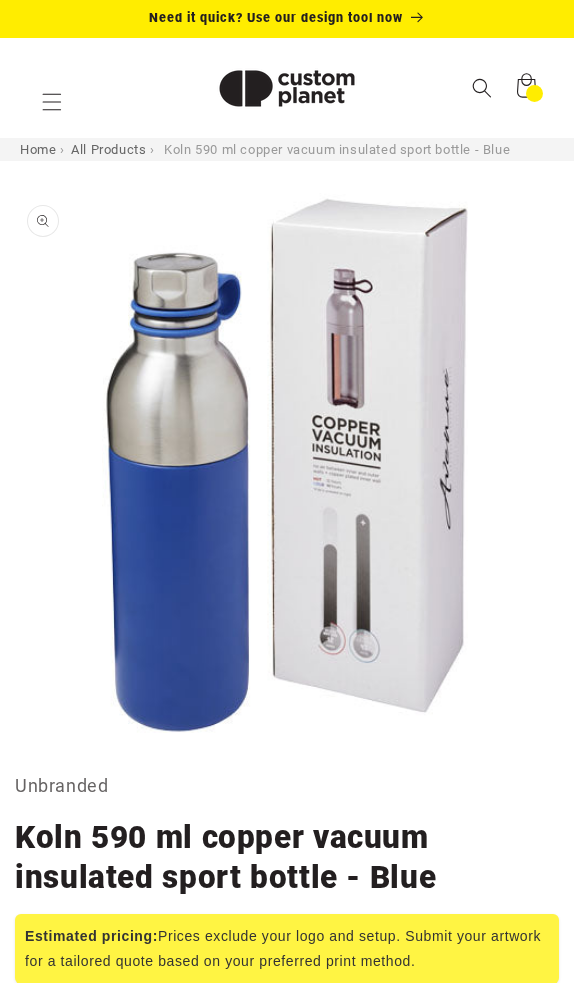 scroll, scrollTop: 0, scrollLeft: 0, axis: both 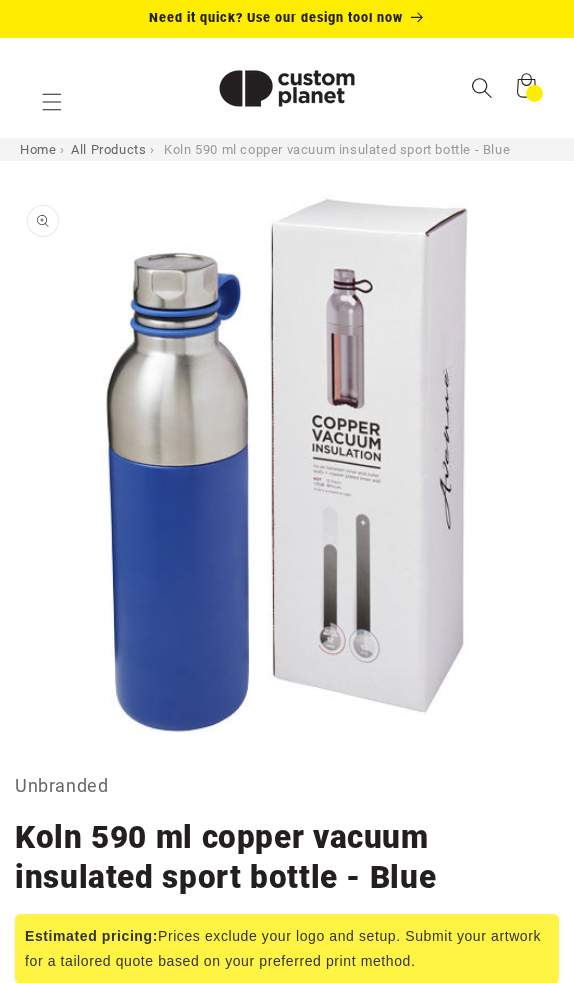 click 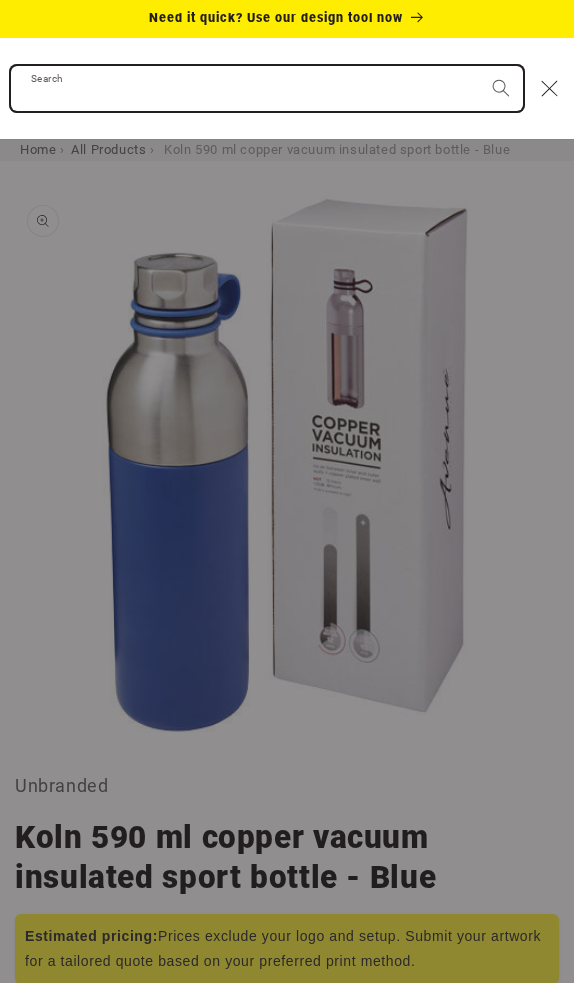paste on "**********" 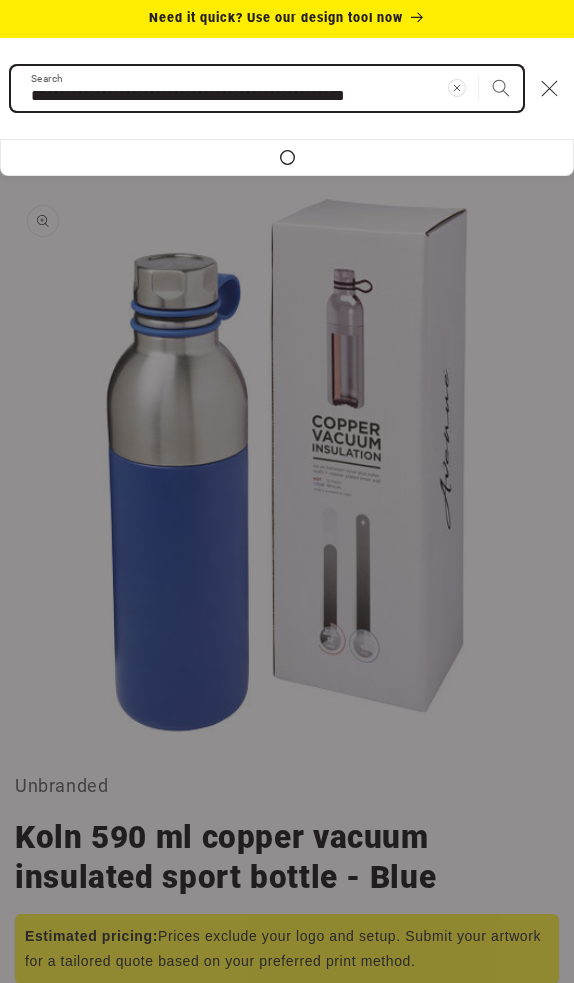 type on "**********" 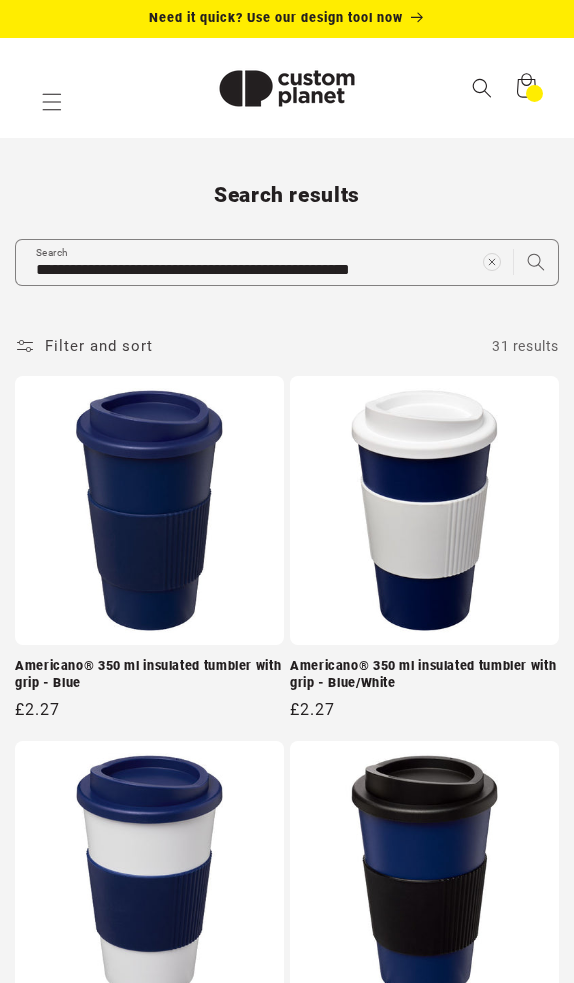 scroll, scrollTop: 0, scrollLeft: 0, axis: both 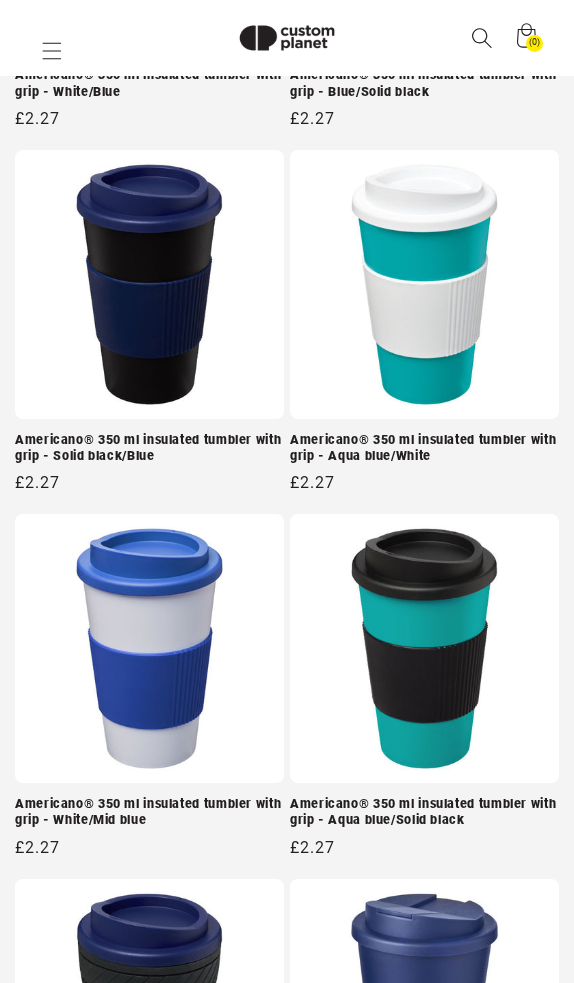 click at bounding box center (482, 38) 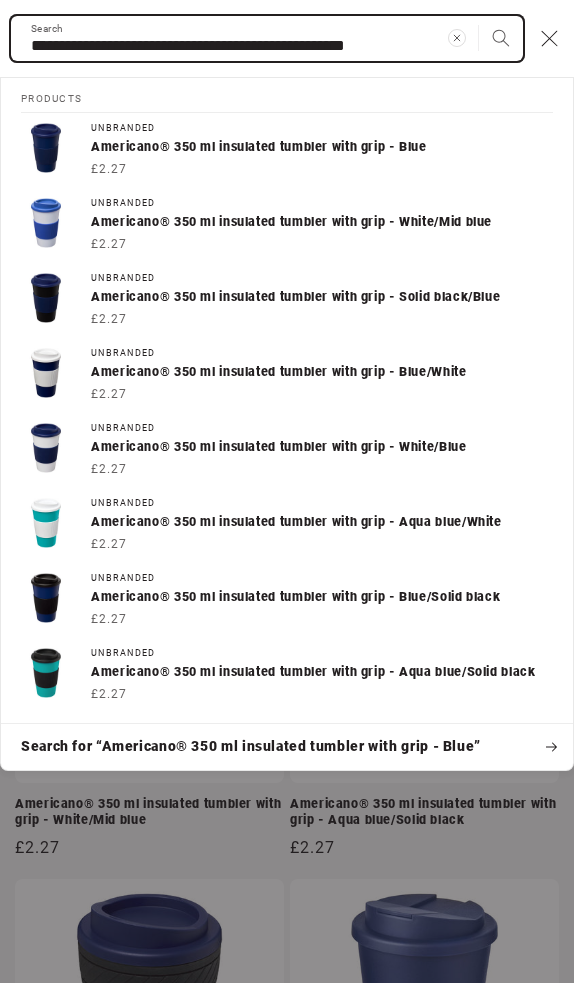 paste on "*" 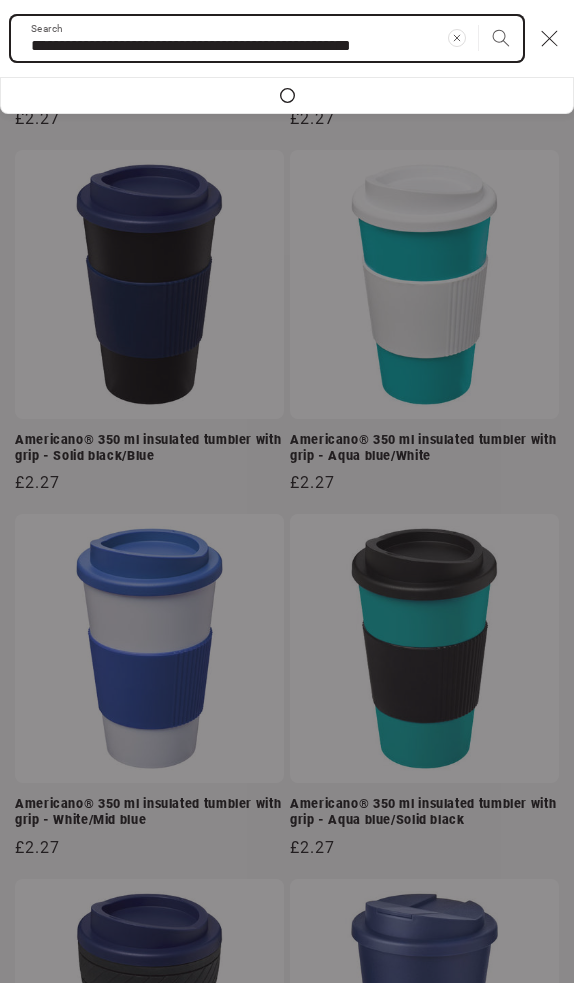 click on "**********" at bounding box center [267, 38] 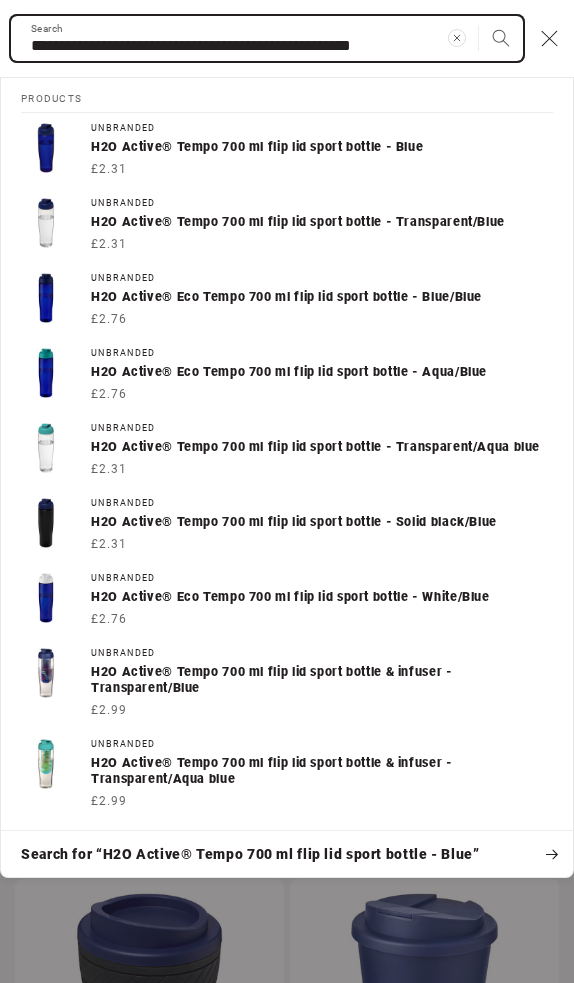 click on "**********" at bounding box center [267, 38] 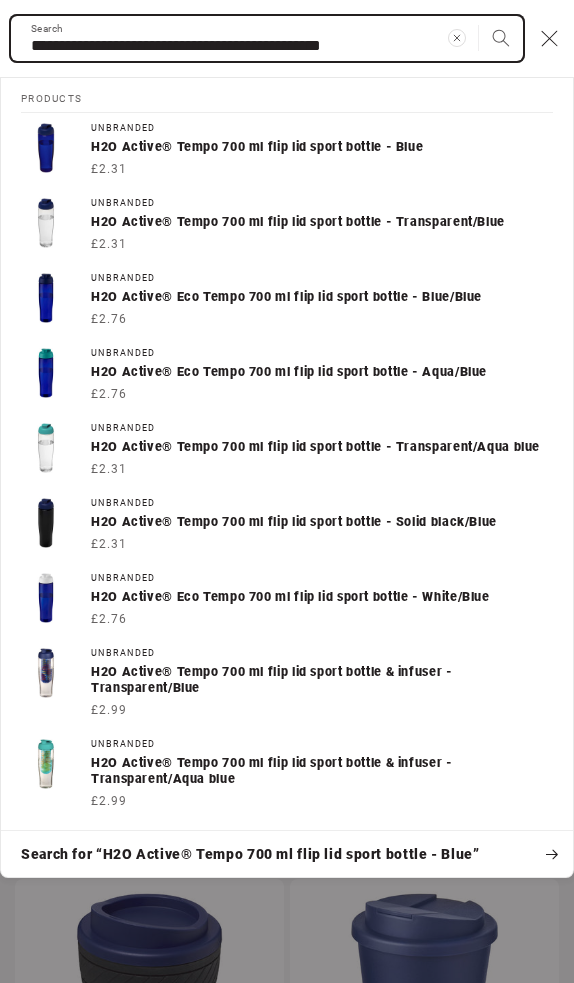 type on "**********" 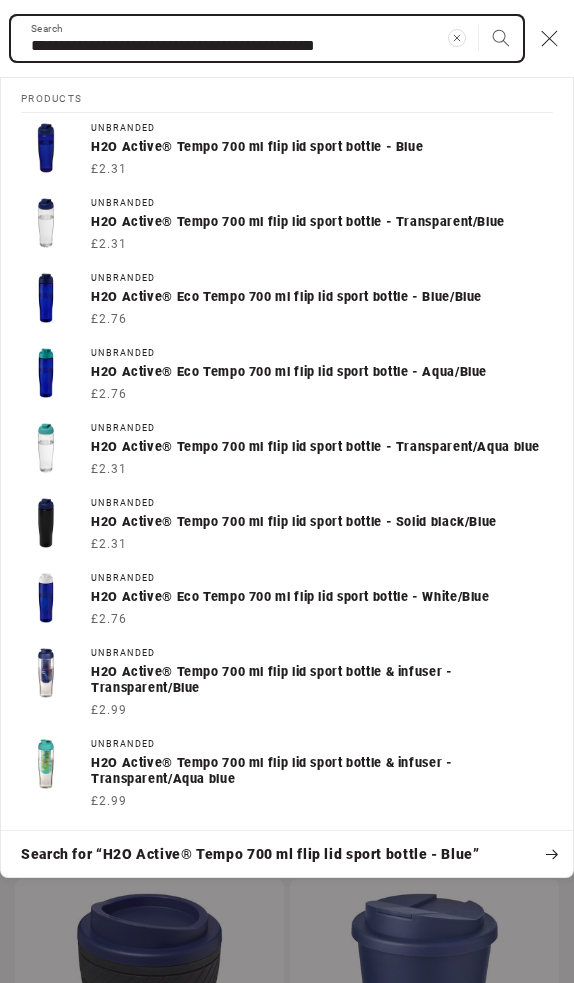 type on "**********" 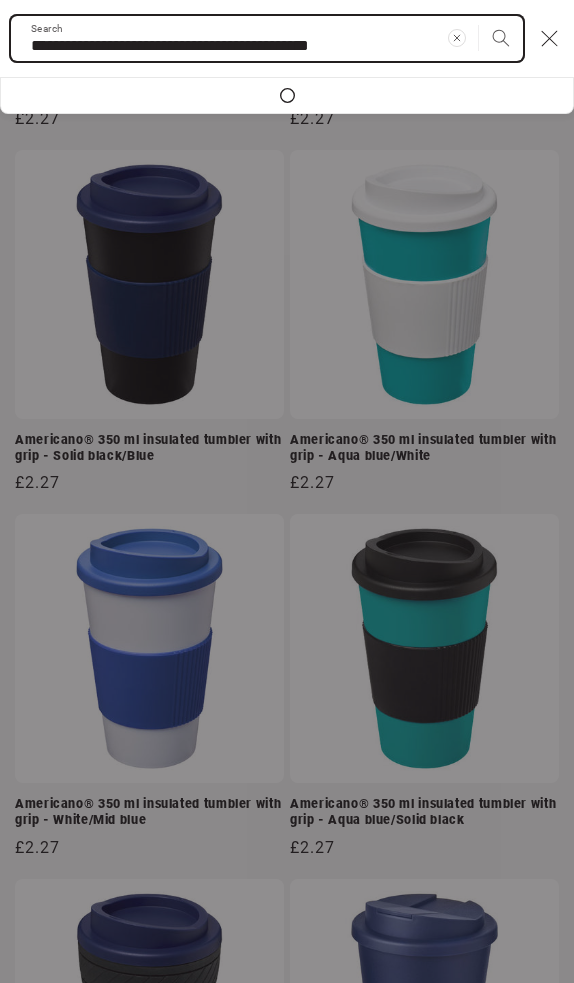type on "**********" 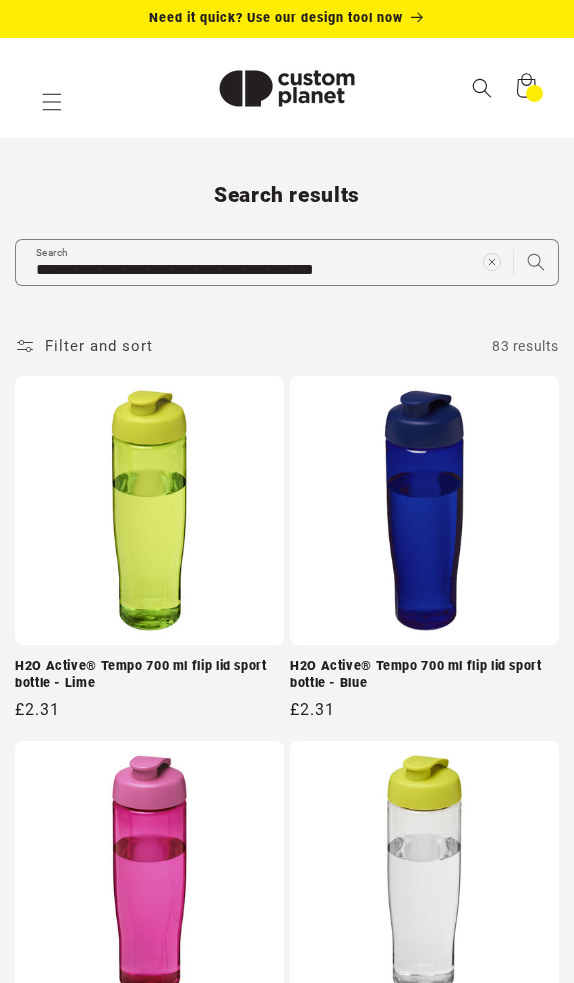 scroll, scrollTop: 0, scrollLeft: 0, axis: both 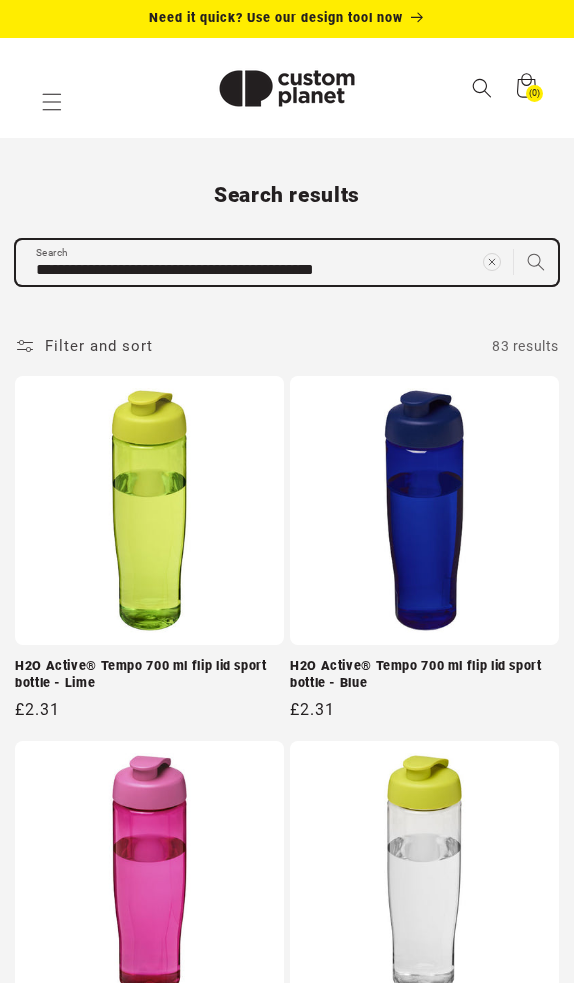 click on "**********" at bounding box center (287, 2496) 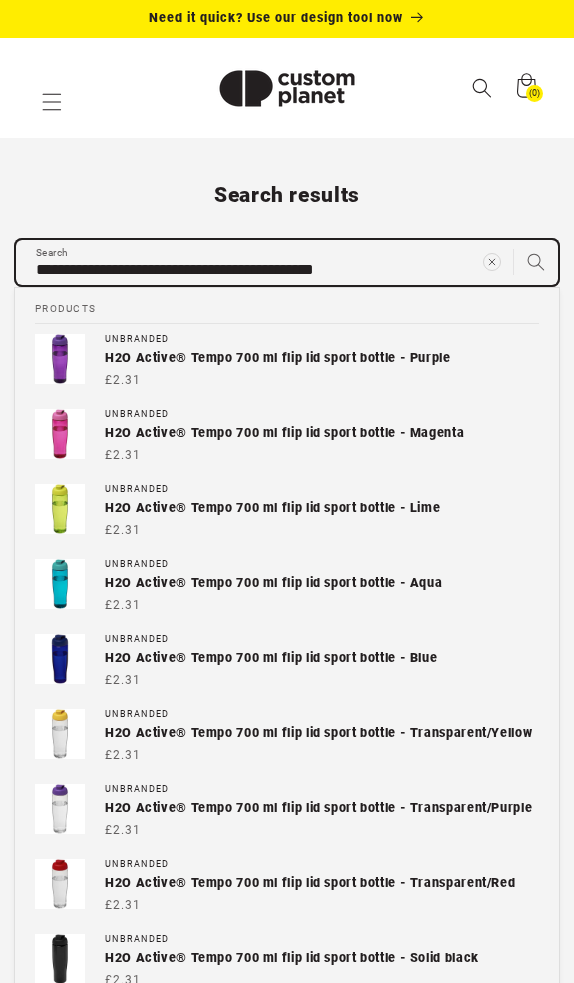 scroll, scrollTop: 0, scrollLeft: 0, axis: both 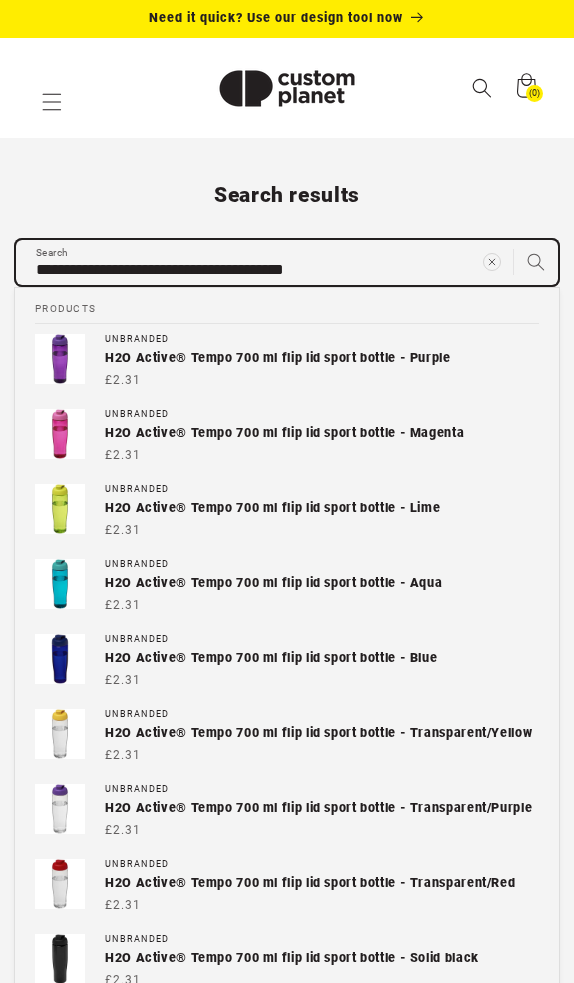 type on "**********" 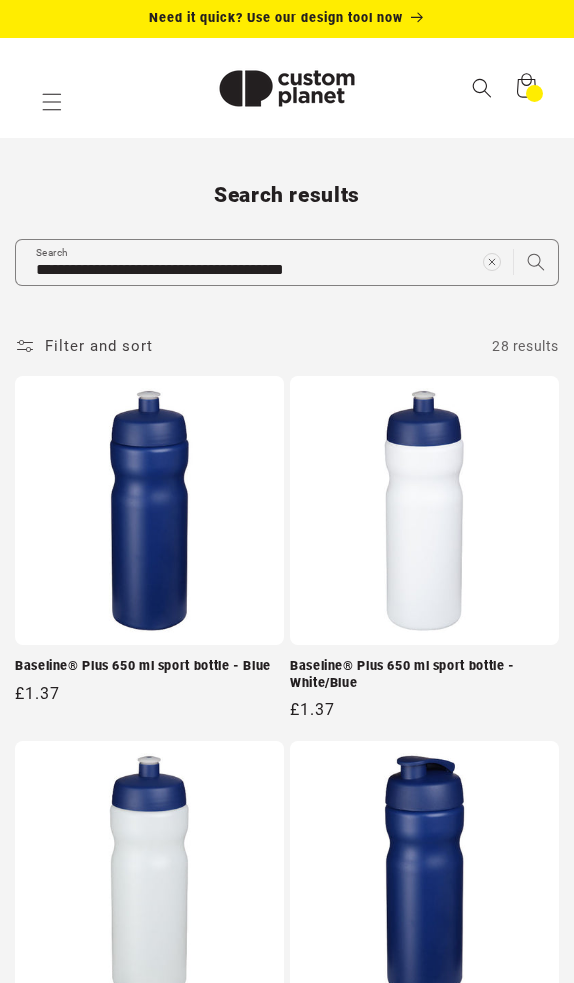 scroll, scrollTop: 0, scrollLeft: 0, axis: both 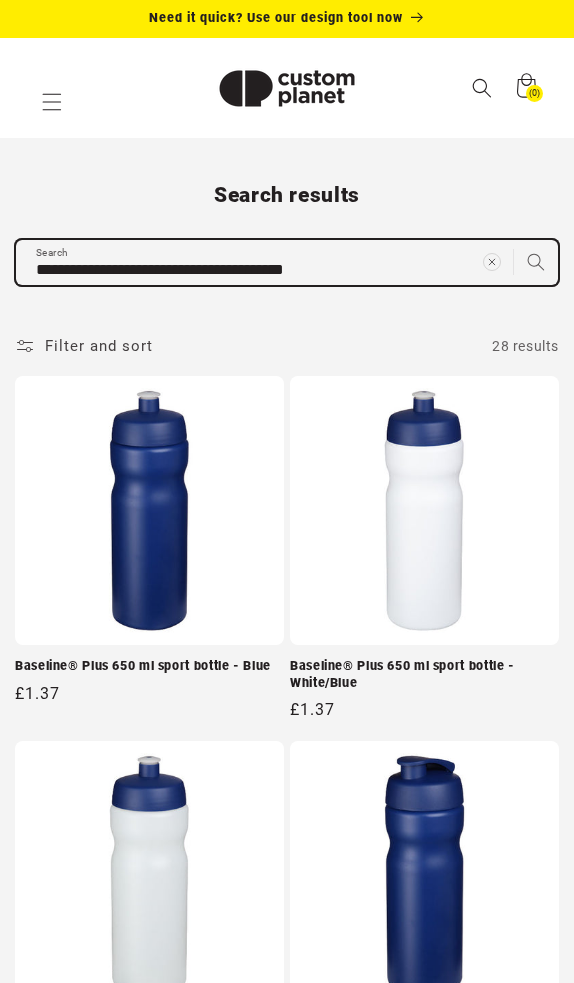 click on "**********" at bounding box center [287, 262] 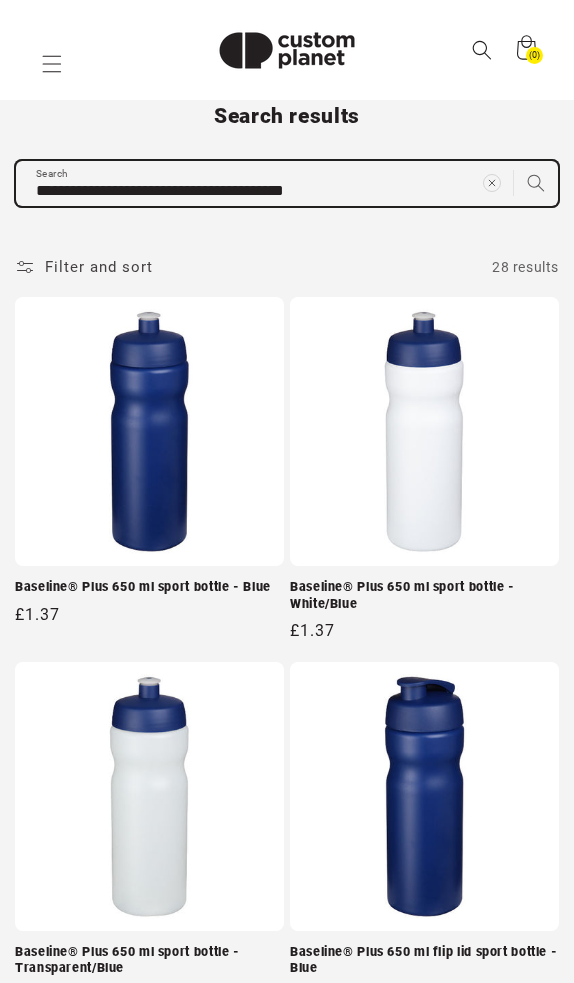 click on "**********" at bounding box center (287, 183) 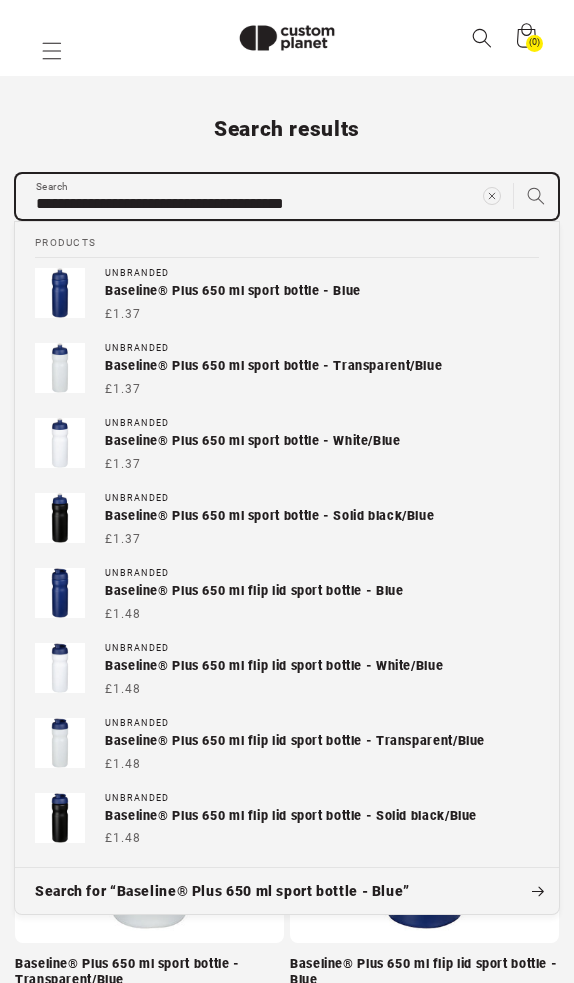 scroll, scrollTop: 35, scrollLeft: 0, axis: vertical 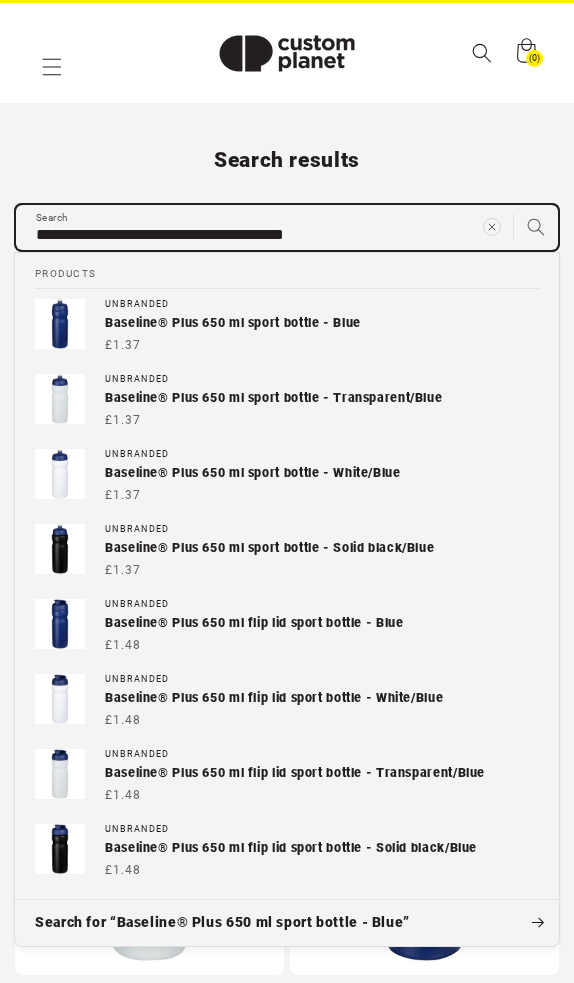 paste on "**********" 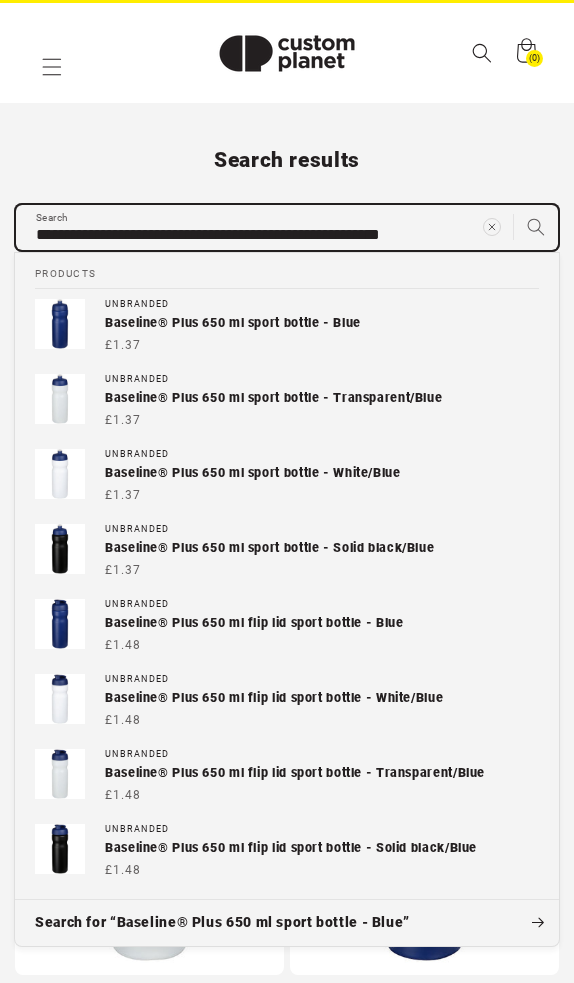 type on "**********" 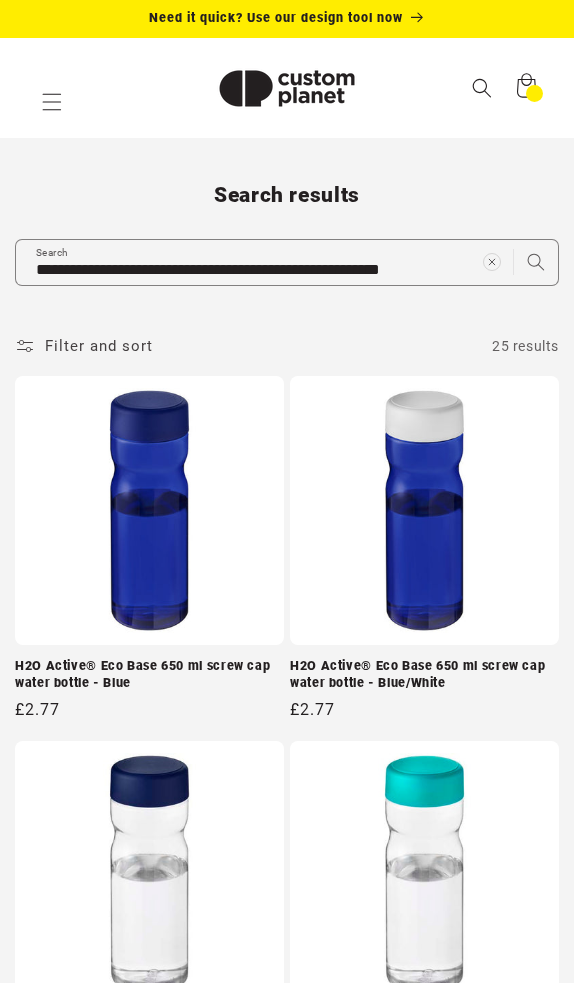 scroll, scrollTop: 0, scrollLeft: 0, axis: both 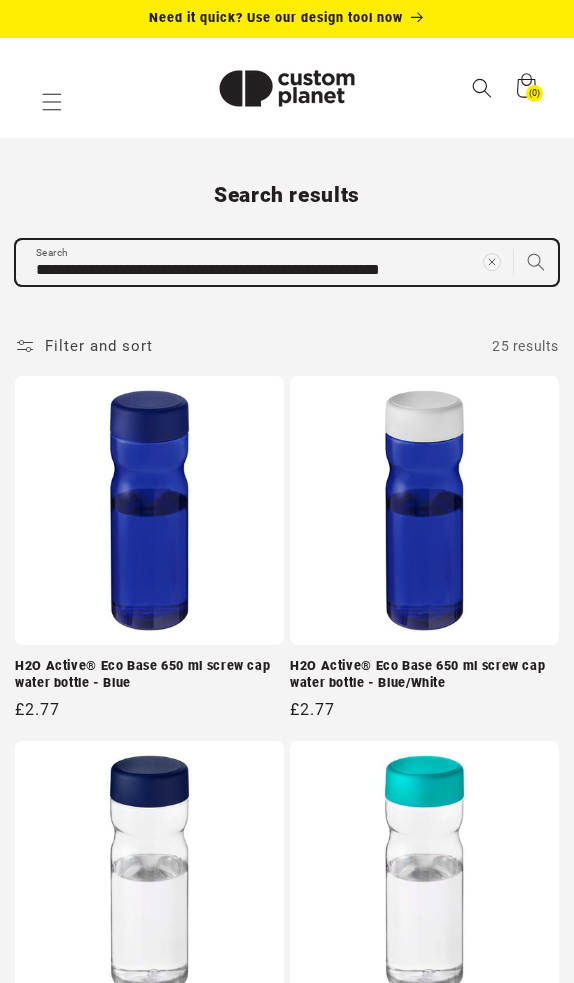 click on "**********" at bounding box center (287, 262) 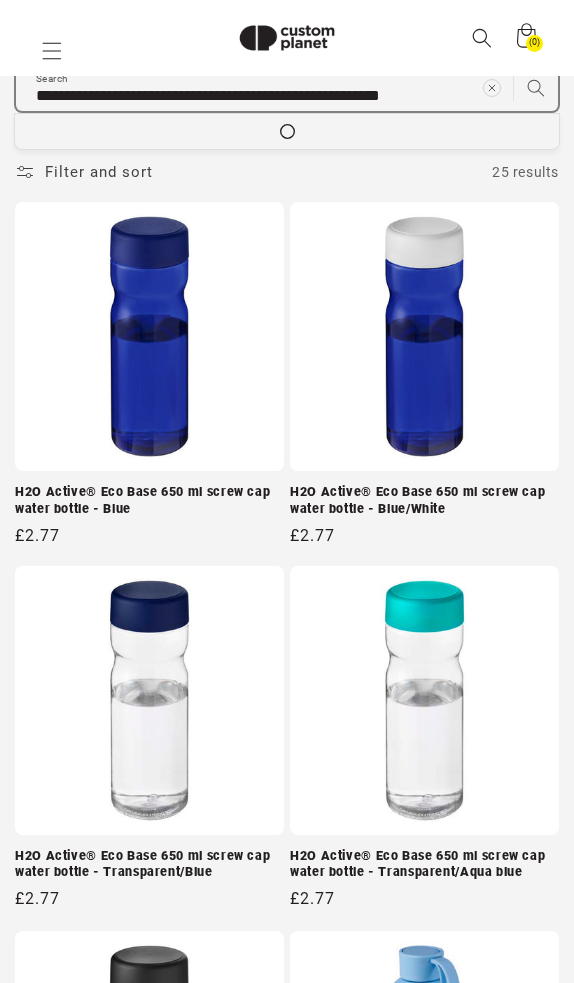 scroll, scrollTop: 233, scrollLeft: 0, axis: vertical 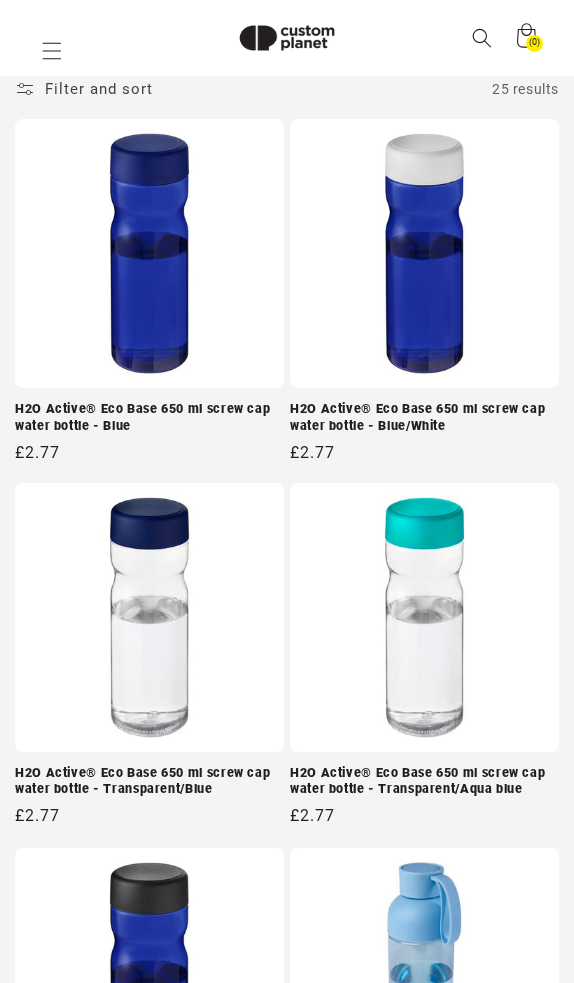 click on "H2O Active® Eco Base 650 ml screw cap water bottle - Blue" at bounding box center [149, 417] 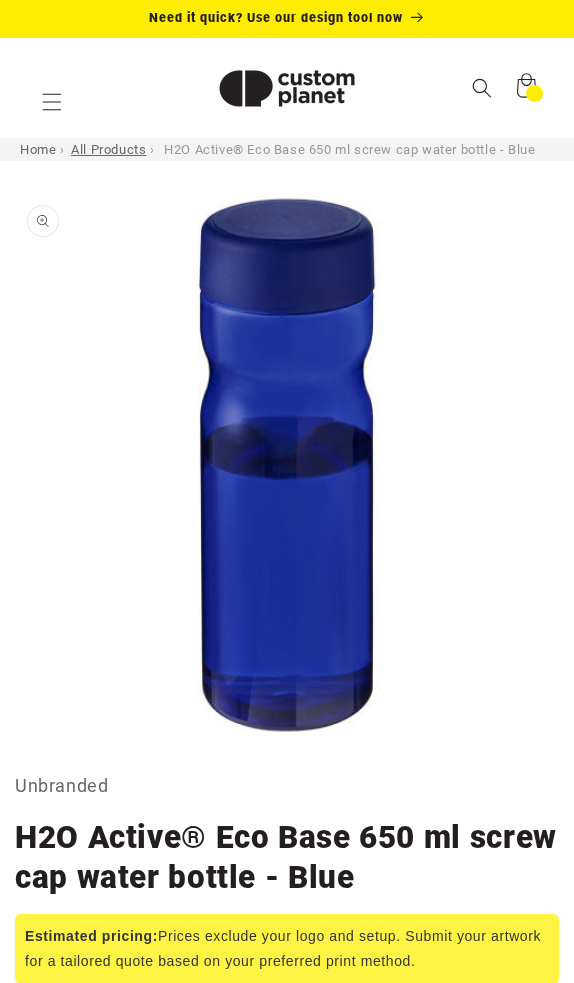 scroll, scrollTop: 0, scrollLeft: 0, axis: both 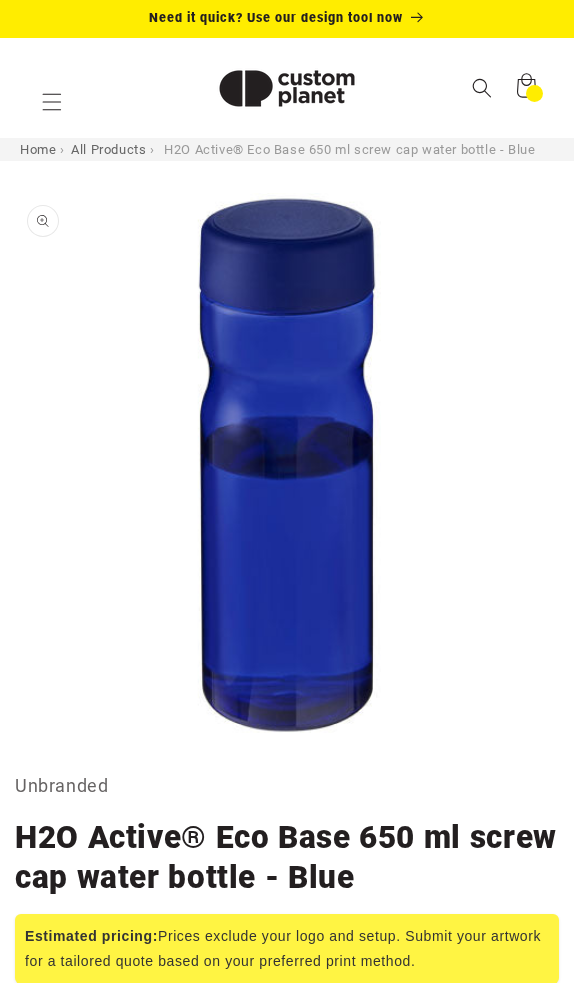 click at bounding box center (287, 88) 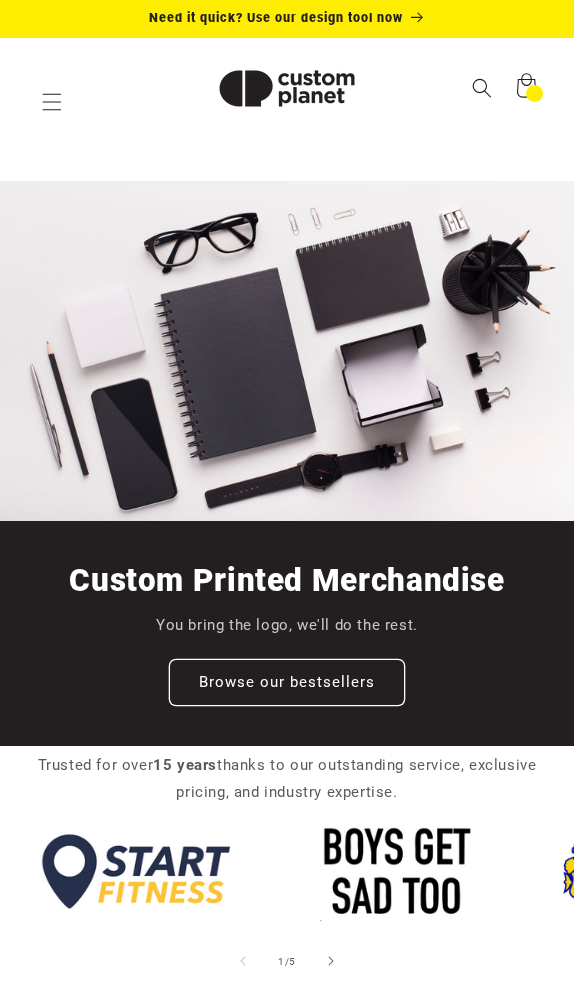 scroll, scrollTop: 0, scrollLeft: 0, axis: both 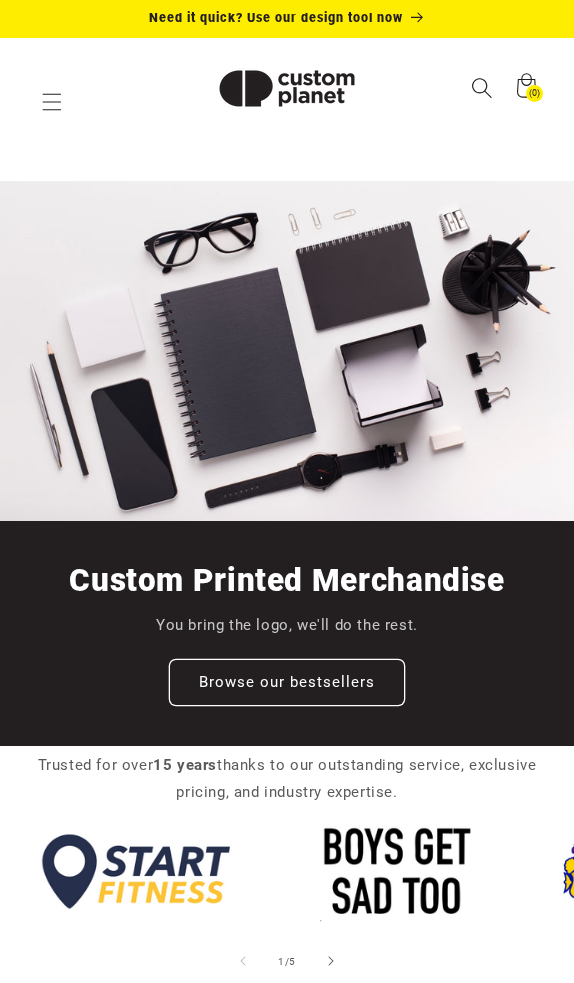 click 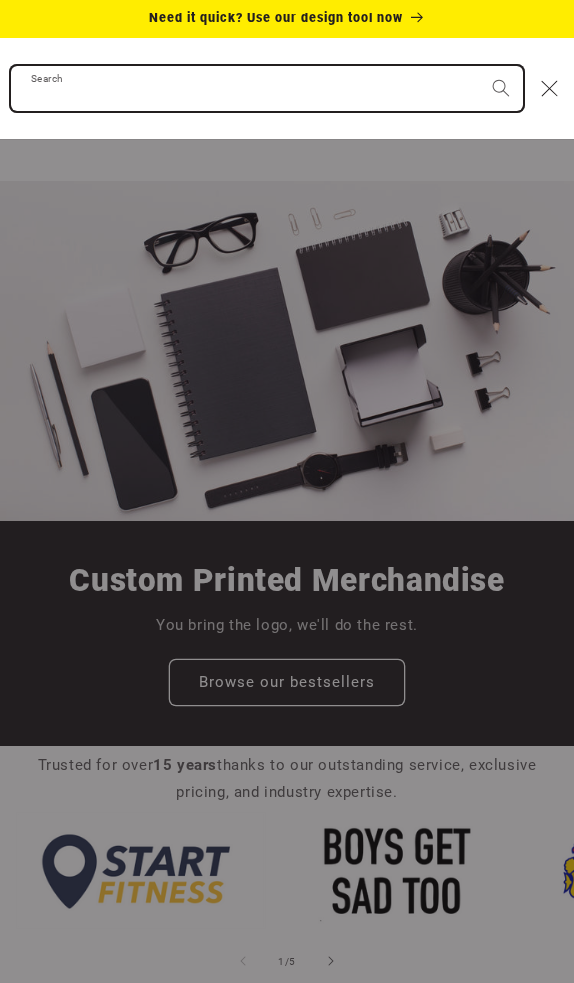 paste on "**********" 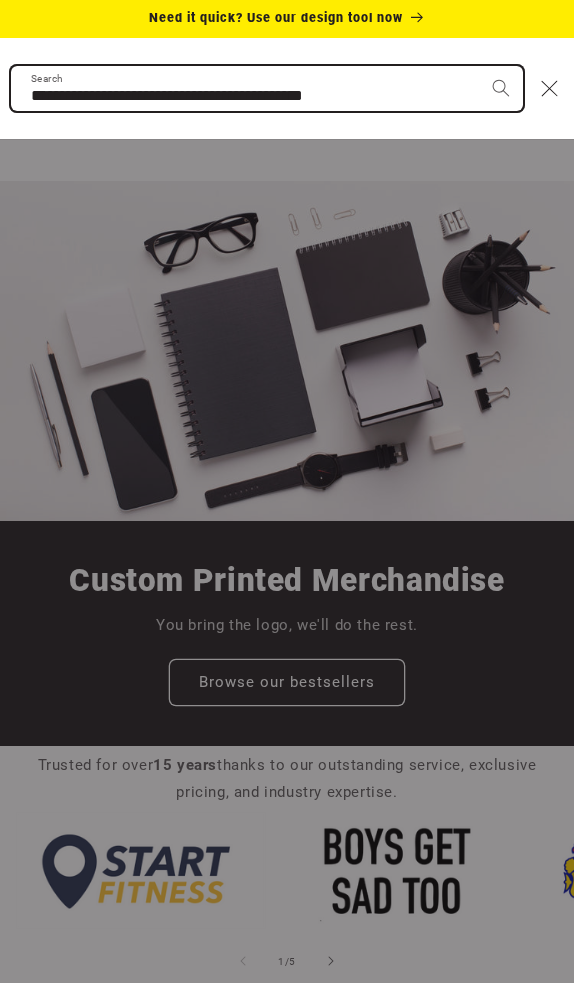 type on "**********" 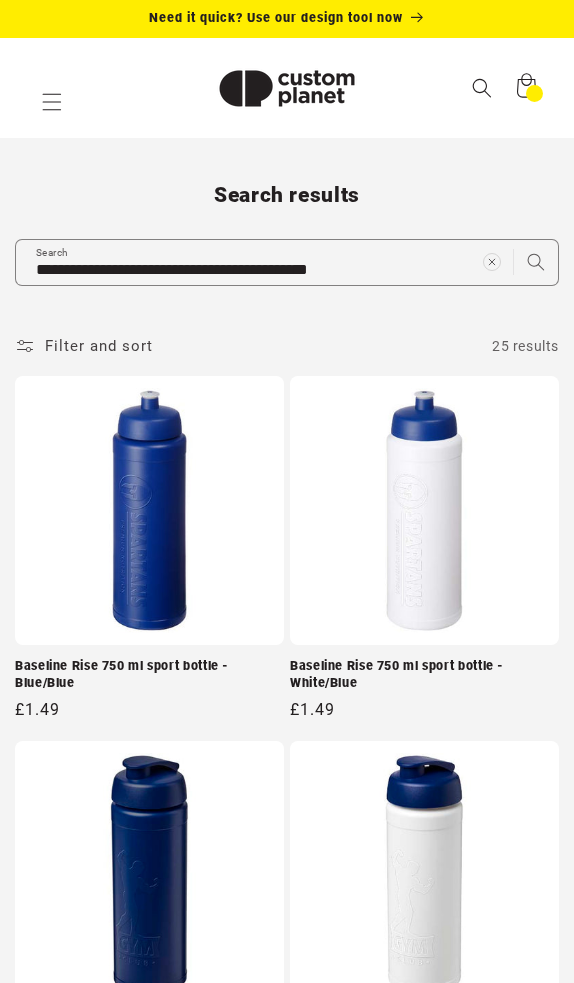 scroll, scrollTop: 0, scrollLeft: 0, axis: both 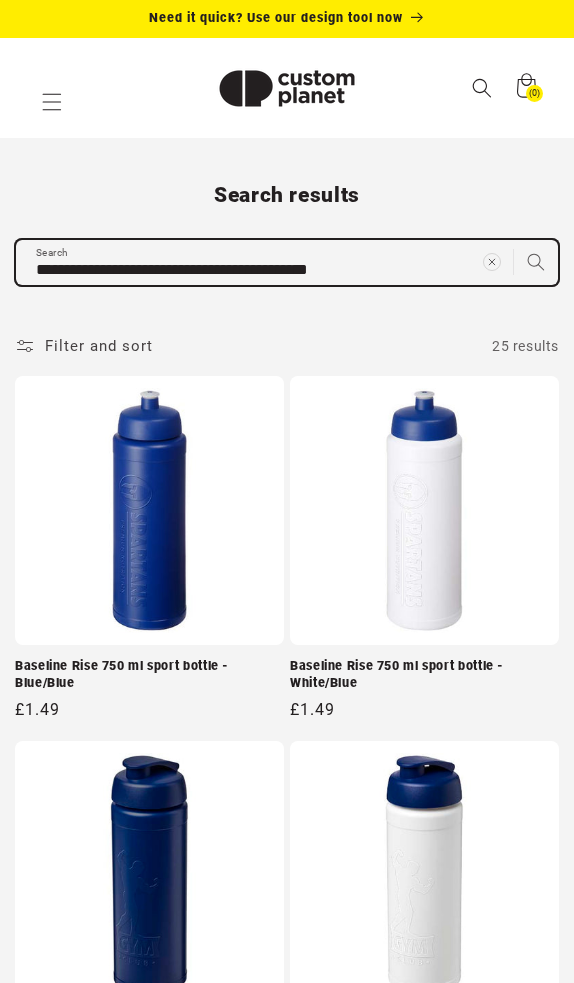 click on "**********" at bounding box center [287, 262] 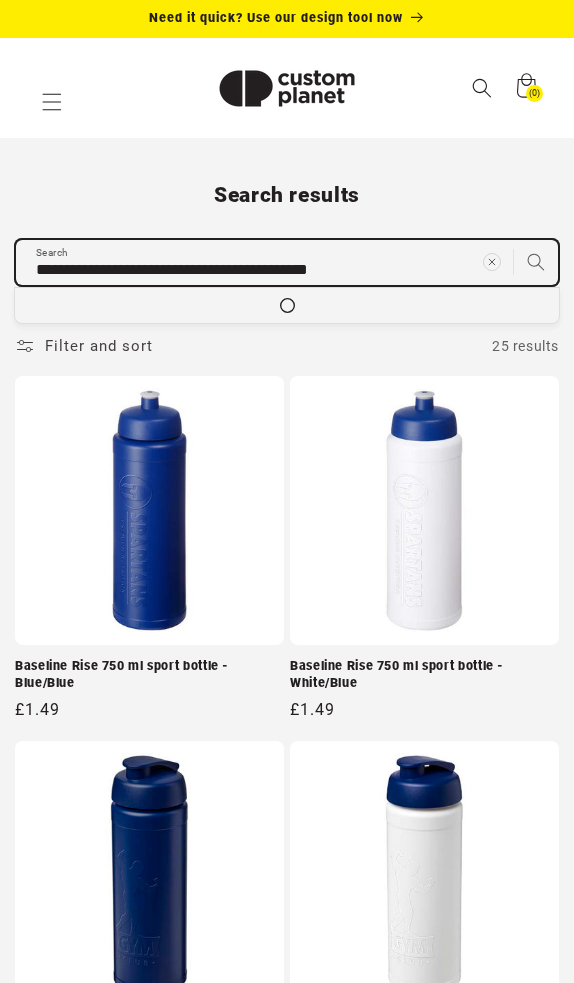 click on "**********" at bounding box center (287, 2496) 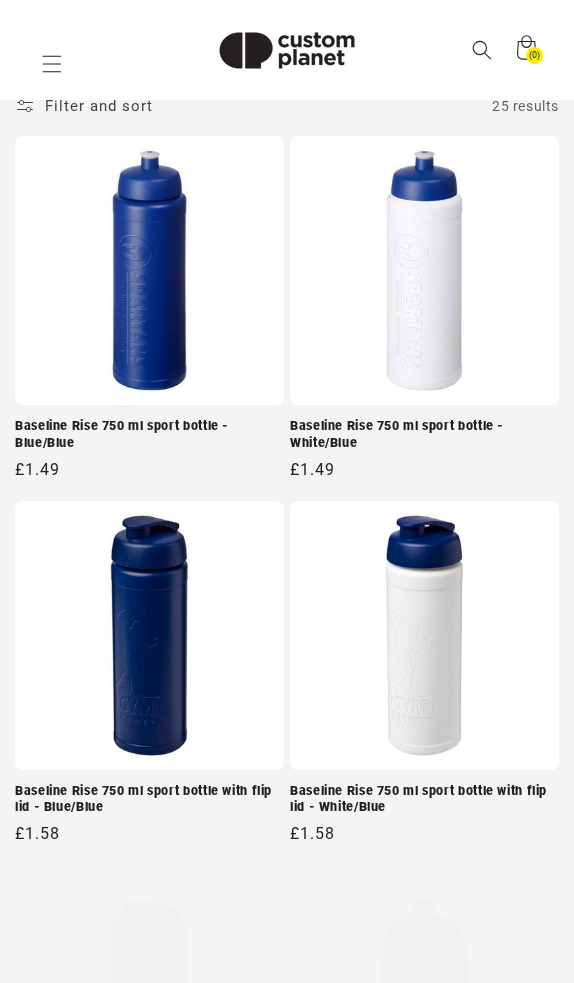 click on "Baseline Rise 750 ml sport bottle - Blue/Blue" at bounding box center [149, 434] 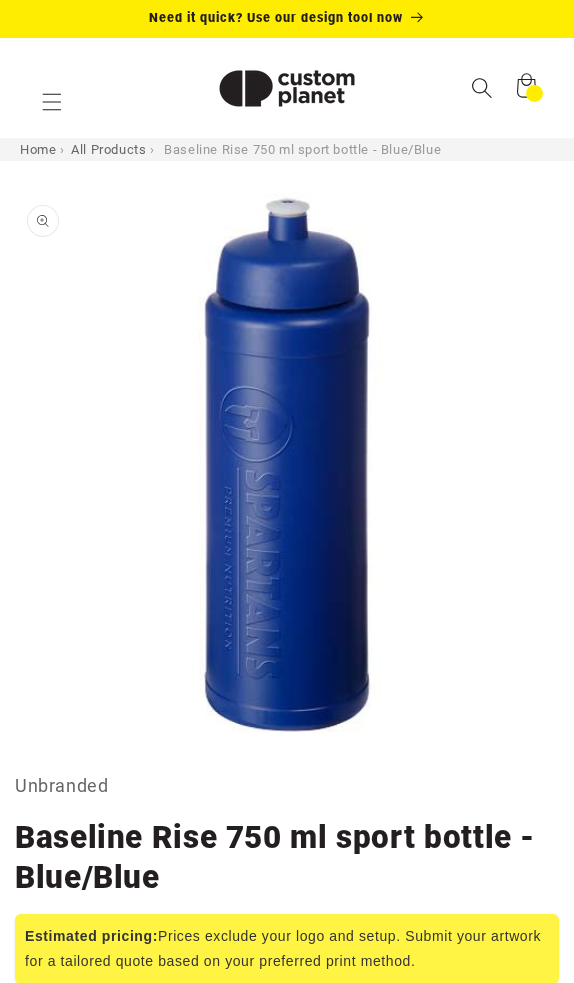 scroll, scrollTop: 0, scrollLeft: 0, axis: both 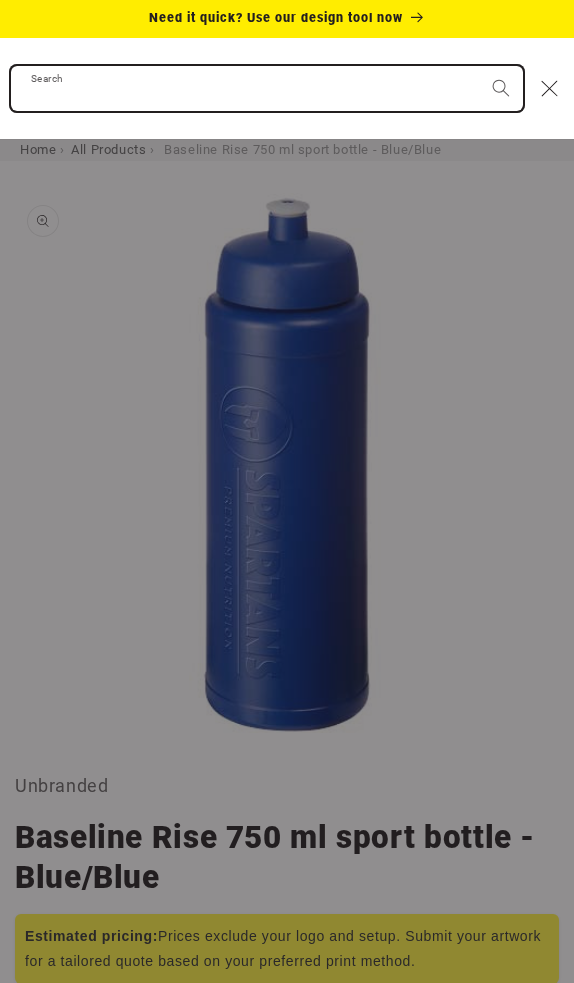 paste on "**********" 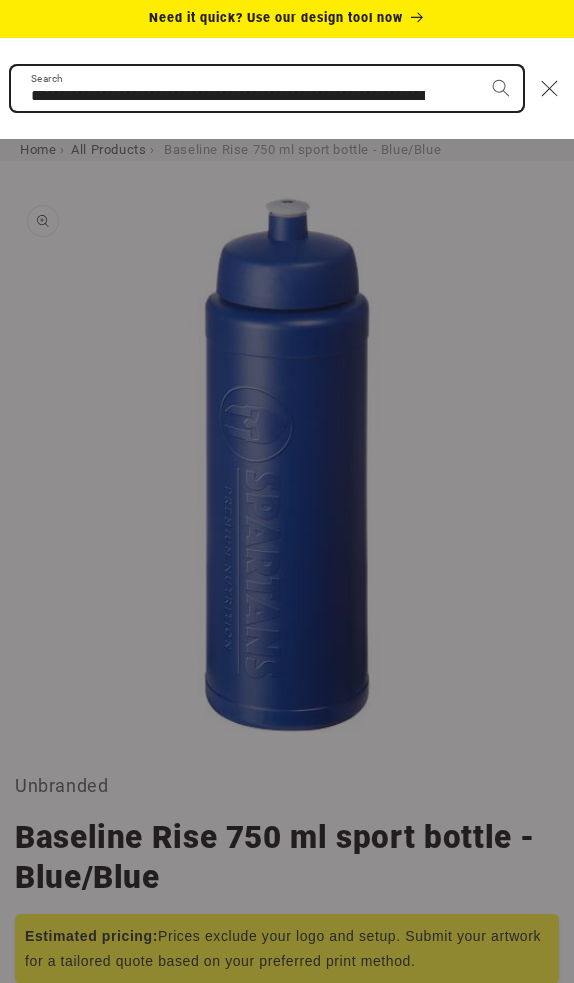 type on "**********" 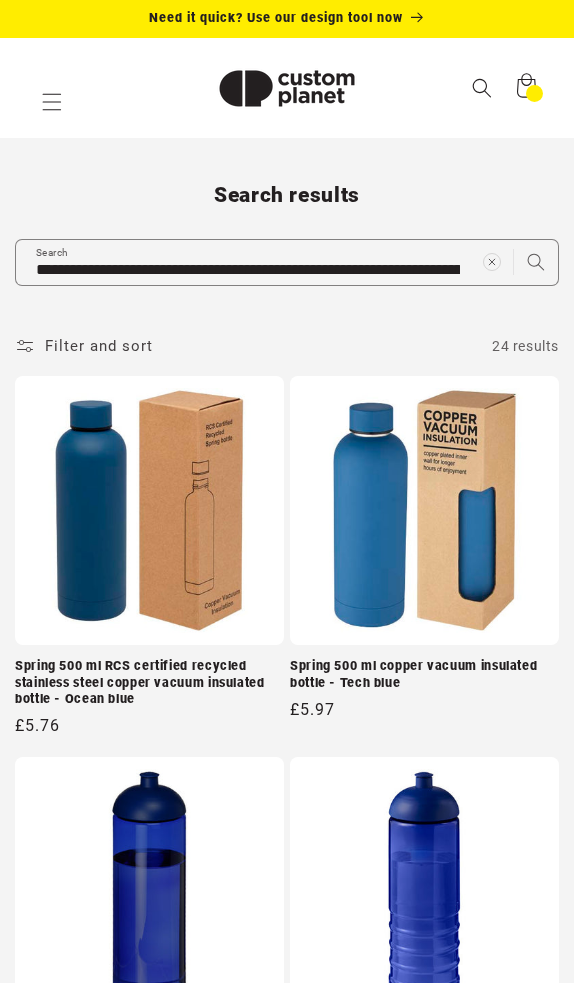 scroll, scrollTop: 0, scrollLeft: 0, axis: both 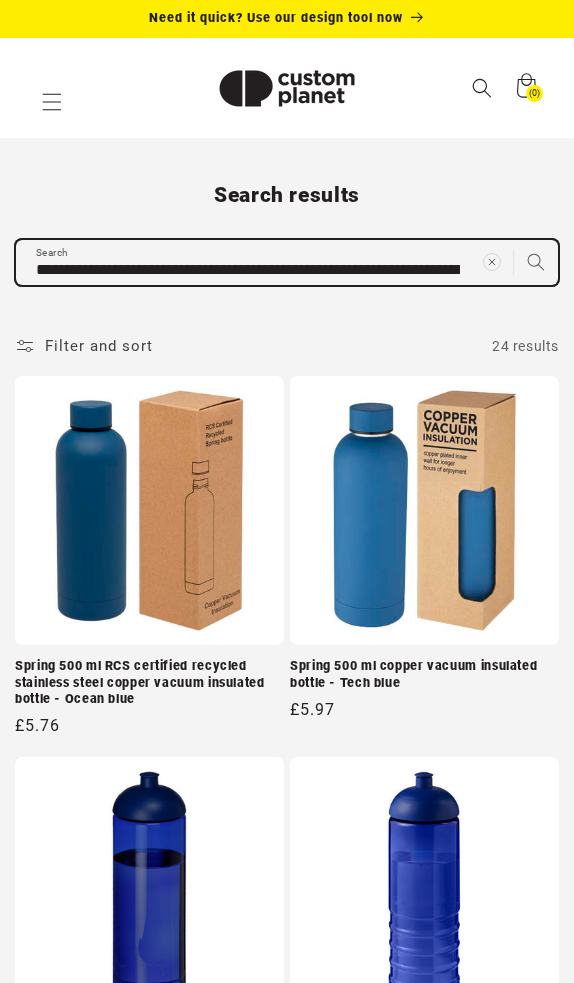 click on "**********" at bounding box center (287, 262) 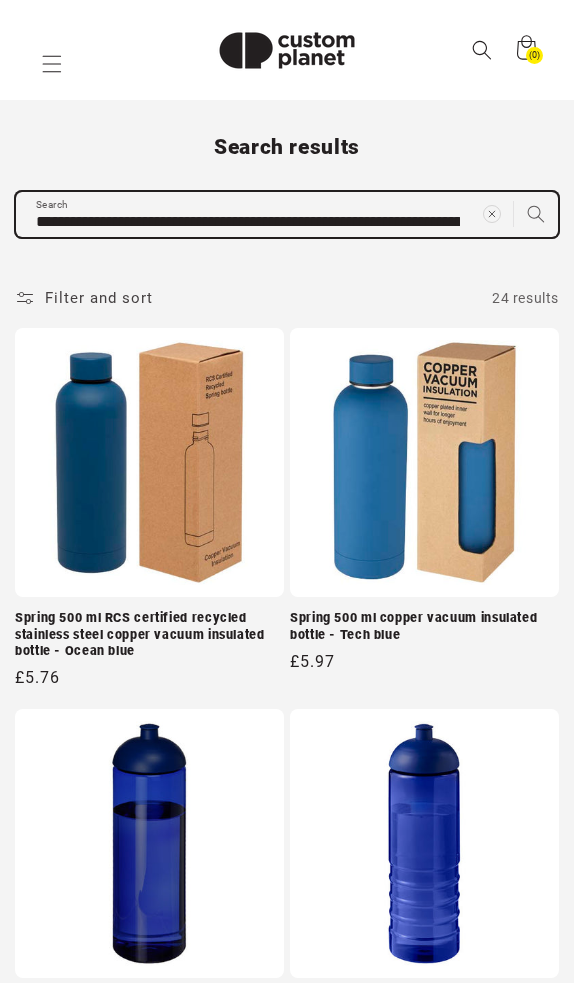 click on "**********" at bounding box center (287, 214) 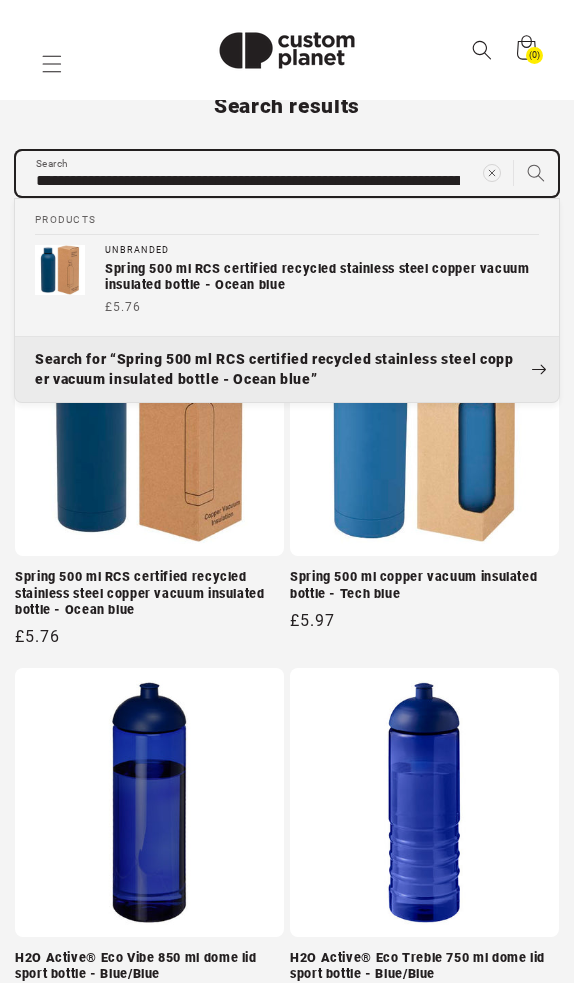 scroll, scrollTop: 21, scrollLeft: 0, axis: vertical 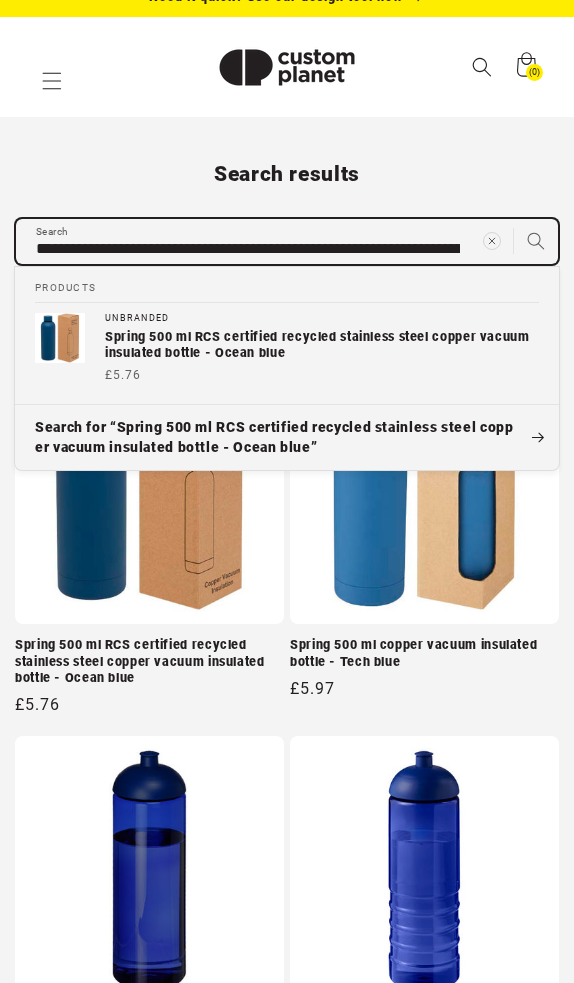 paste 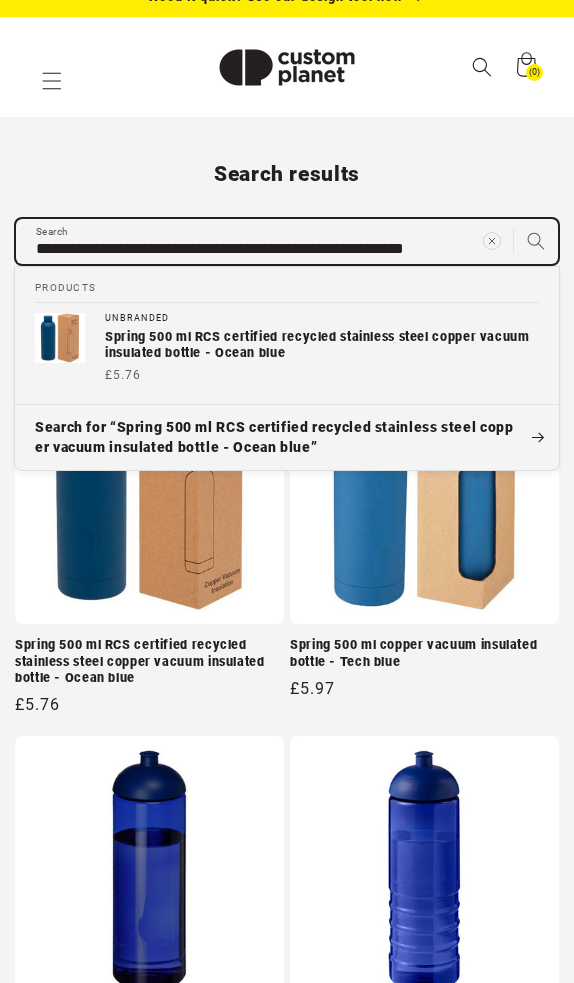 type on "**********" 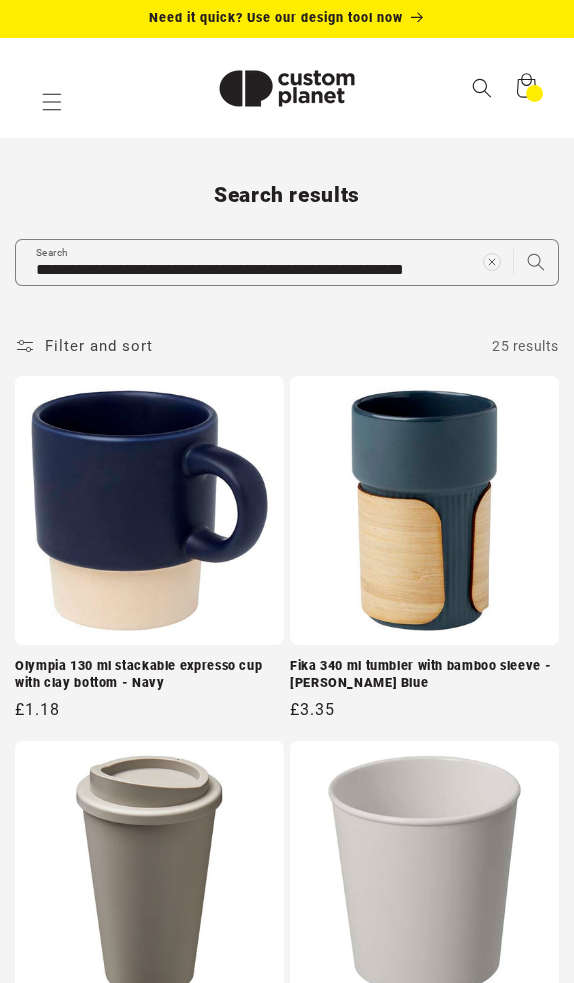 scroll, scrollTop: 0, scrollLeft: 0, axis: both 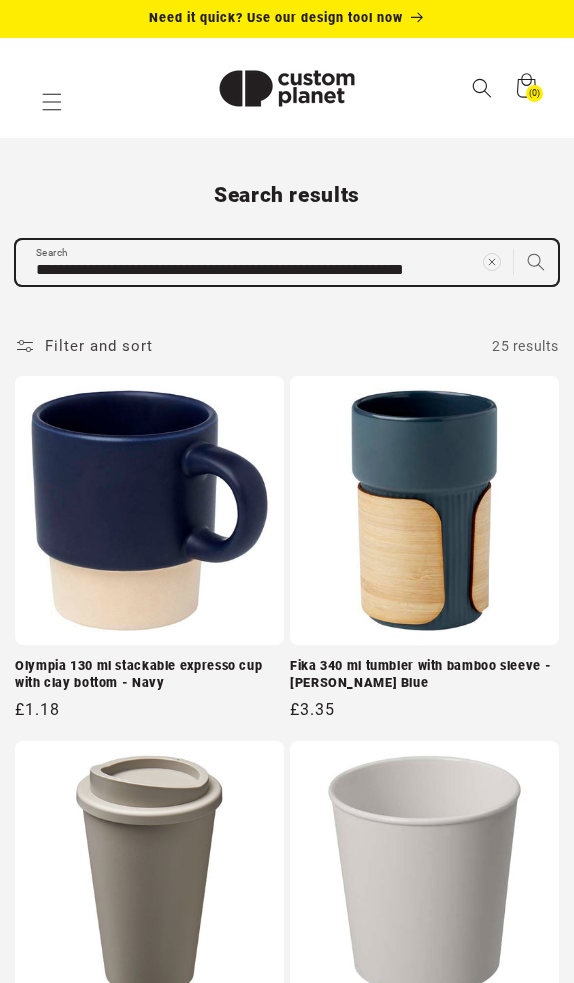 click on "**********" at bounding box center [287, 262] 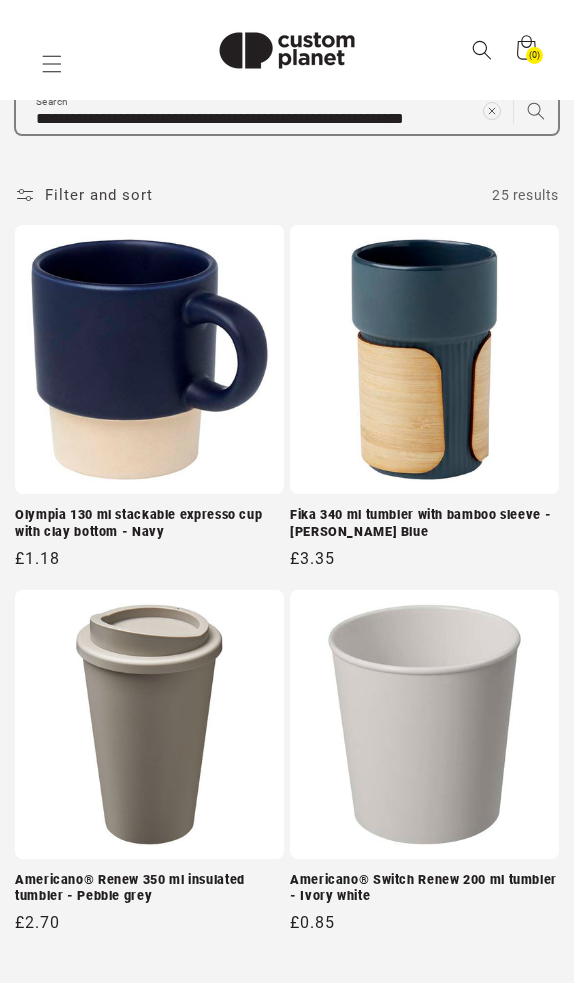 click on "**********" at bounding box center (287, 2369) 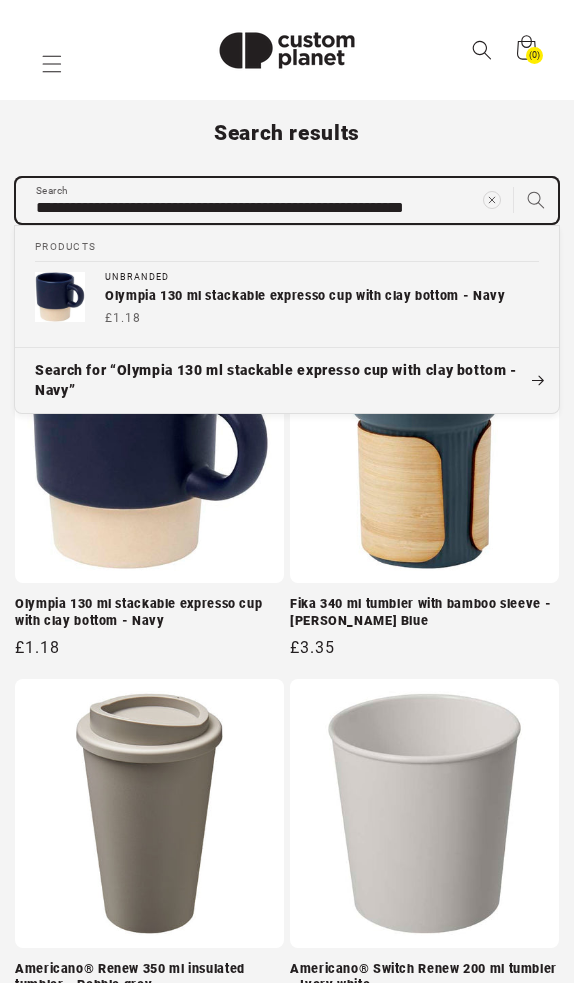 click on "**********" at bounding box center [287, 200] 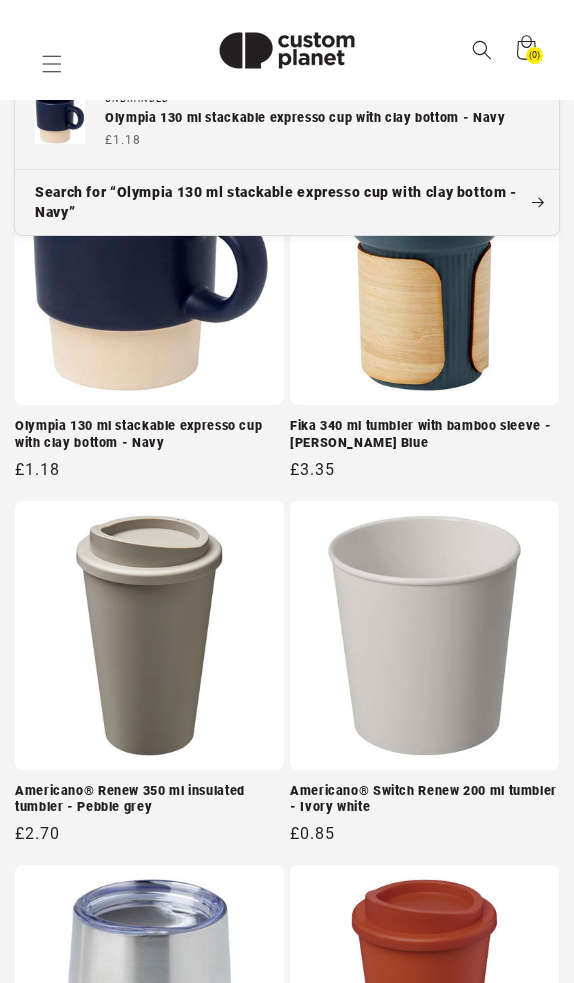 click on "**********" at bounding box center (287, 2280) 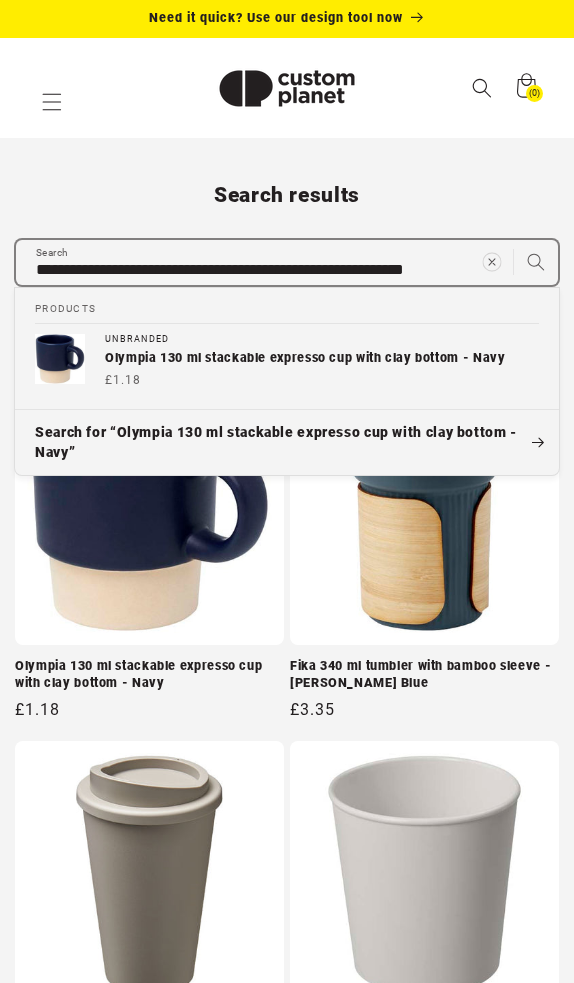 scroll, scrollTop: 0, scrollLeft: 0, axis: both 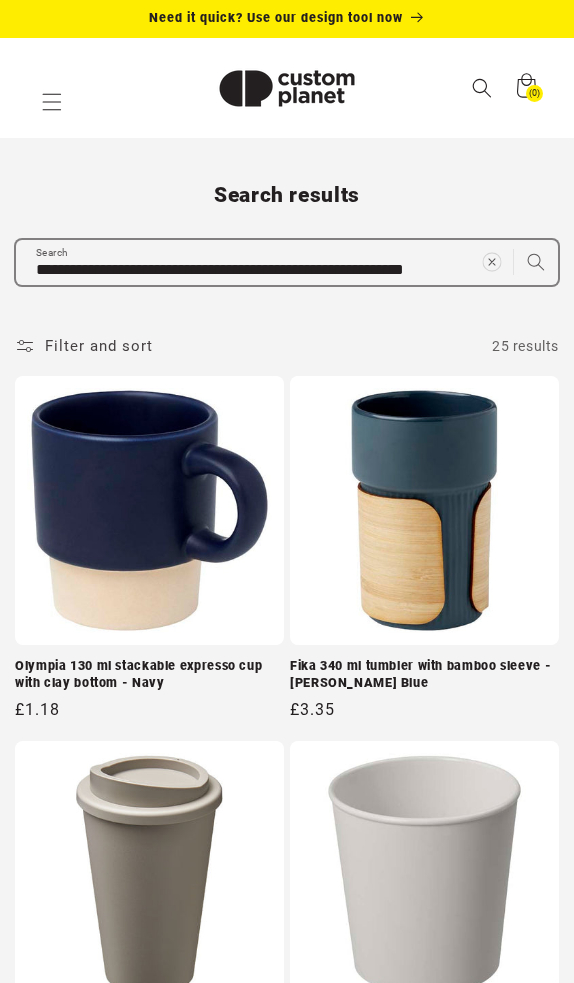 click 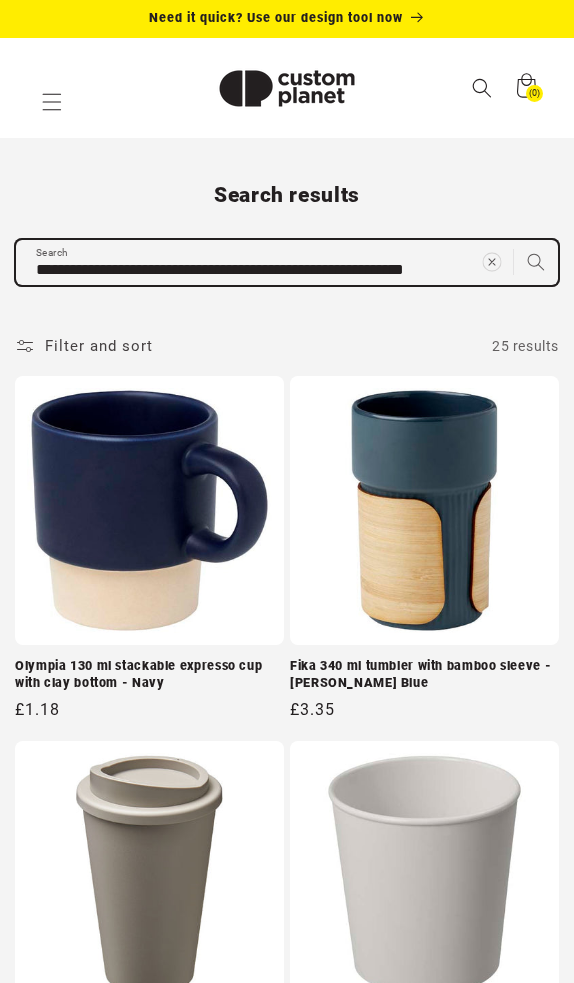 type 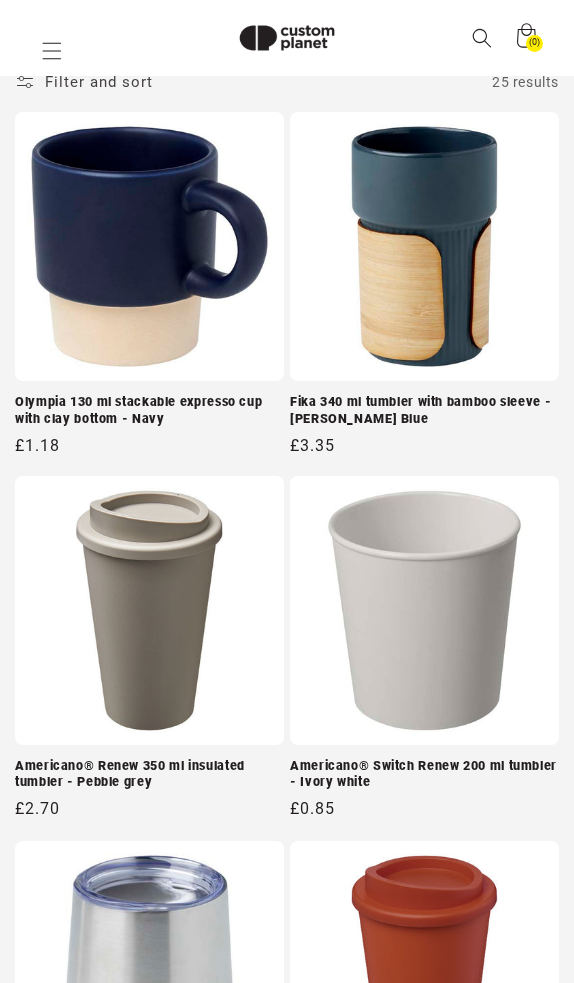 paste on "**********" 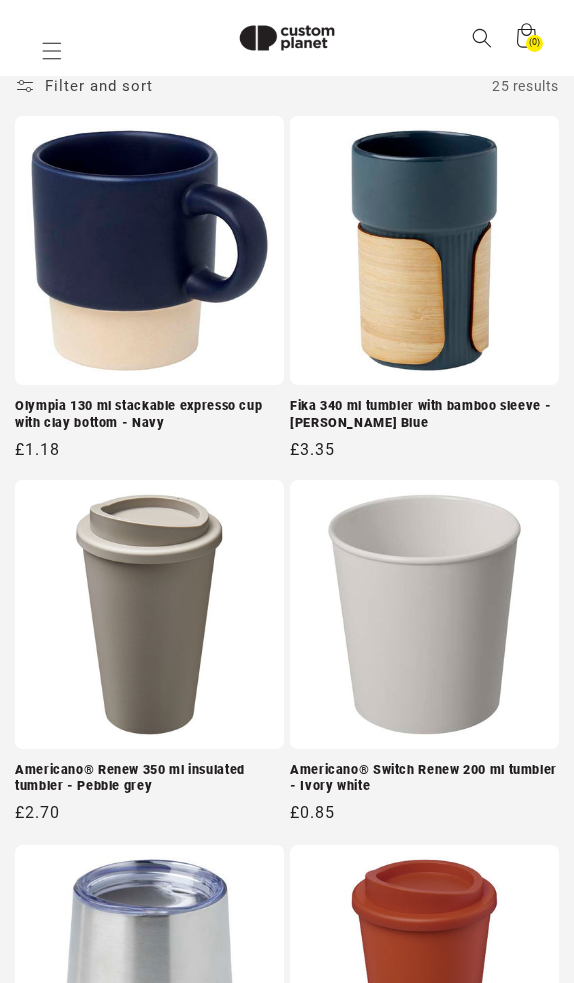 type on "**********" 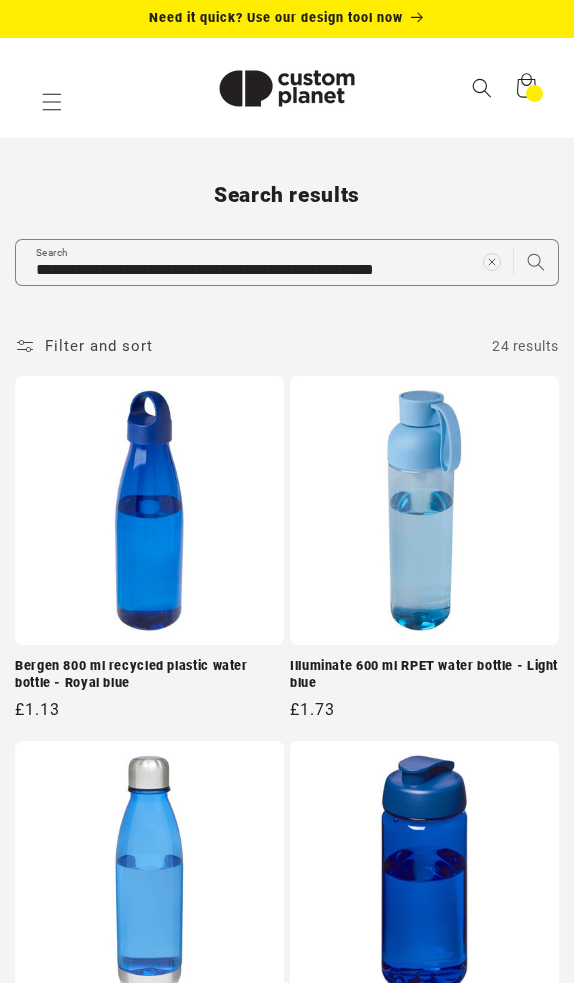 scroll, scrollTop: 0, scrollLeft: 0, axis: both 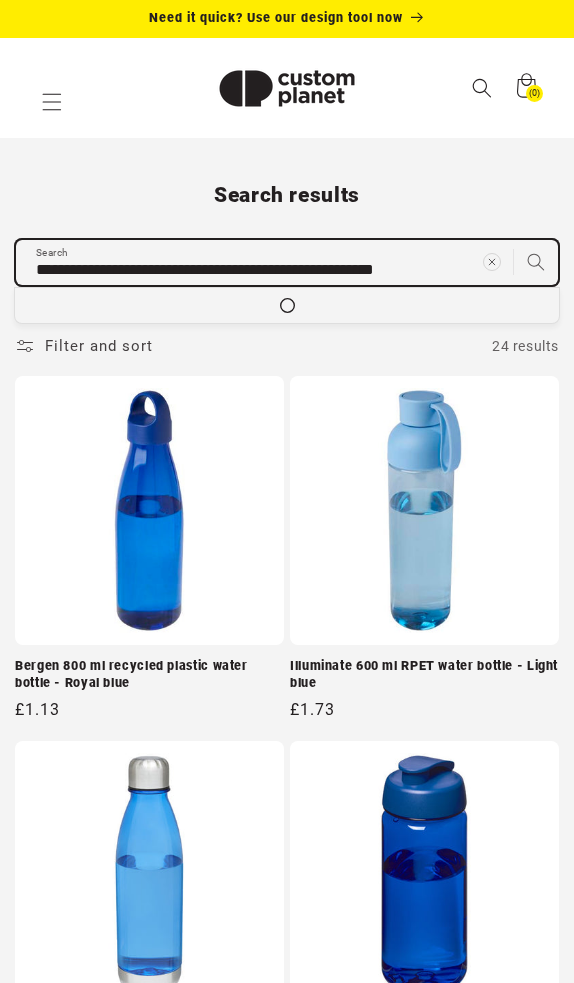 click on "**********" at bounding box center [287, 262] 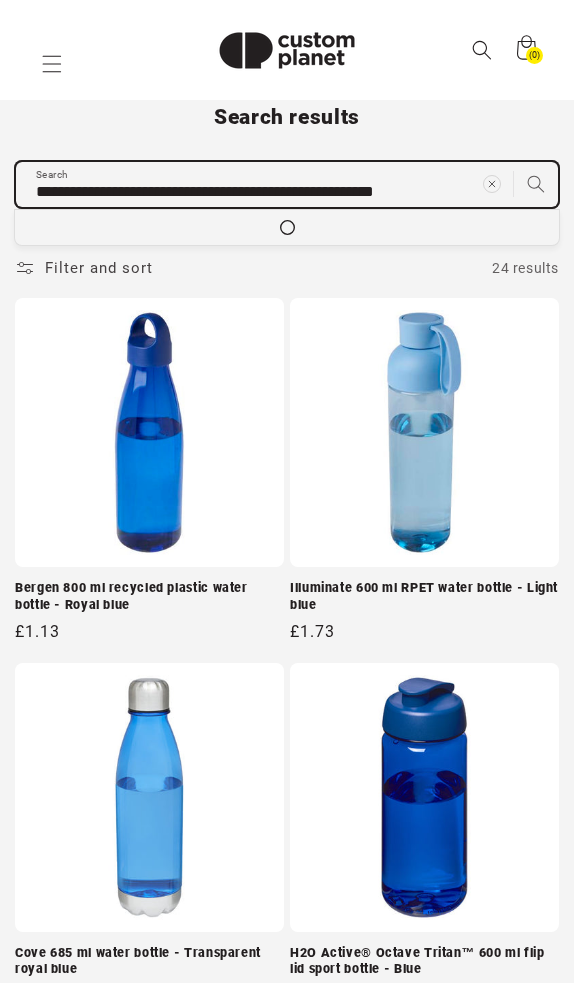 click on "**********" at bounding box center [287, 2376] 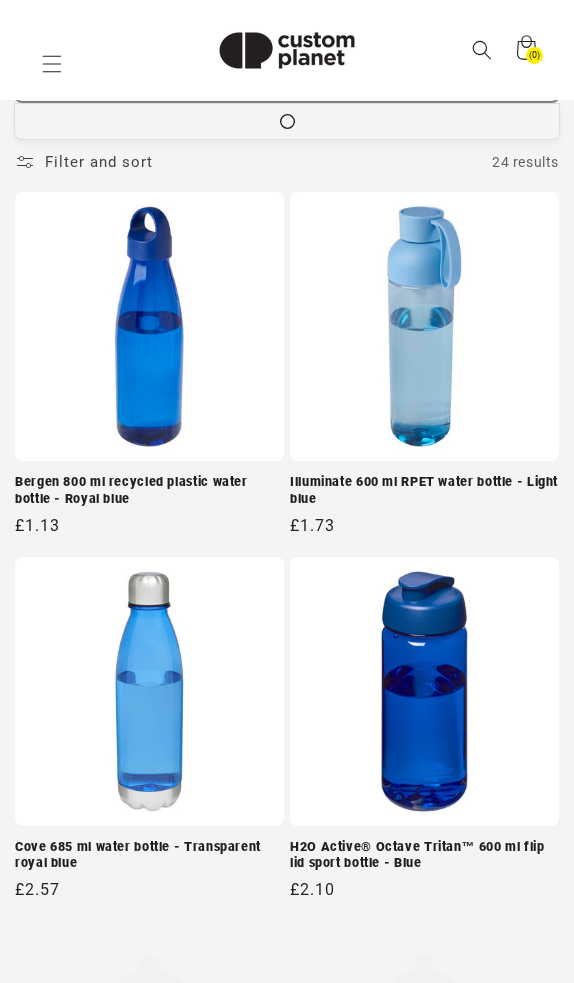 click on "Bergen 800 ml recycled plastic water bottle - Royal blue" at bounding box center [149, 490] 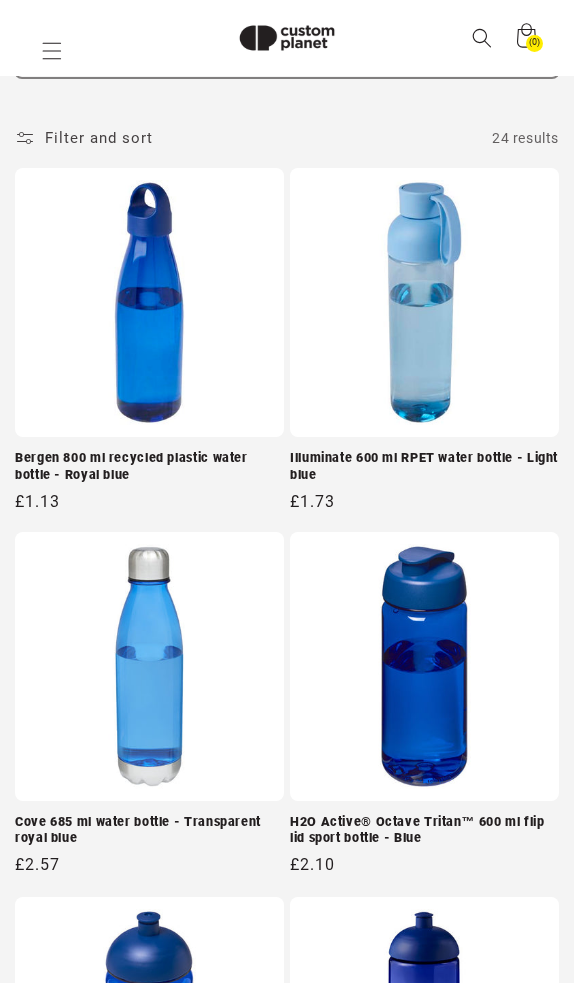 scroll, scrollTop: 240, scrollLeft: 0, axis: vertical 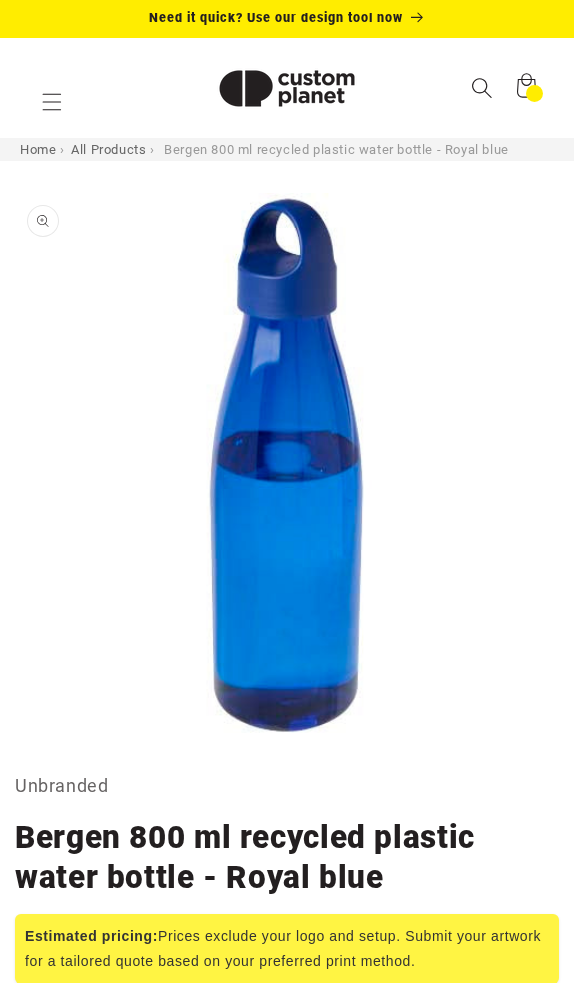 click 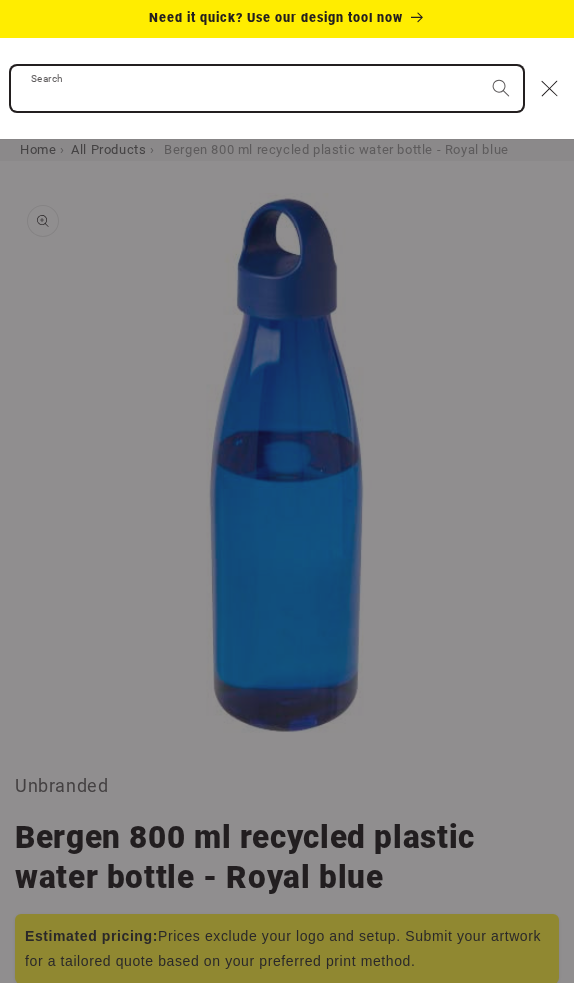paste on "**********" 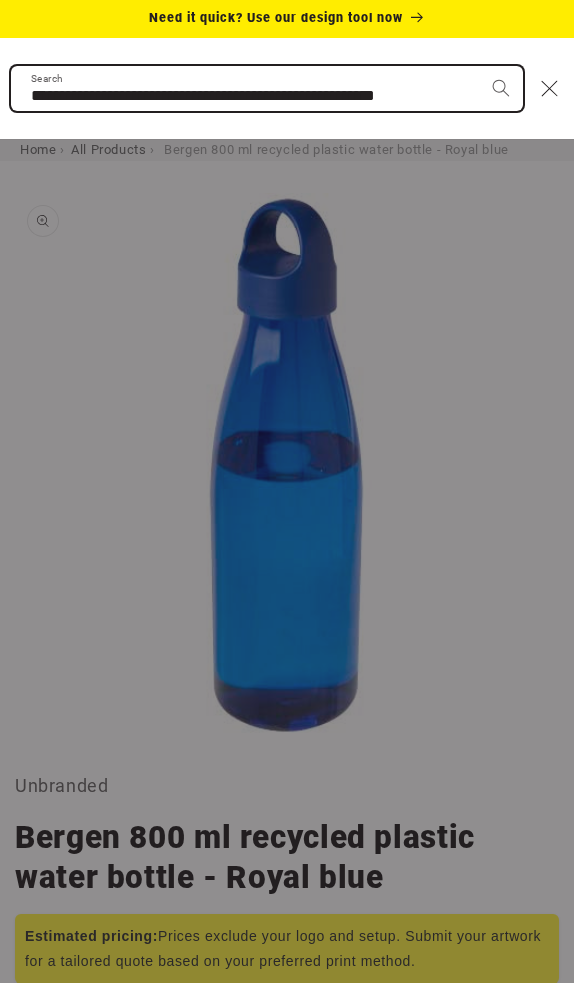 type on "**********" 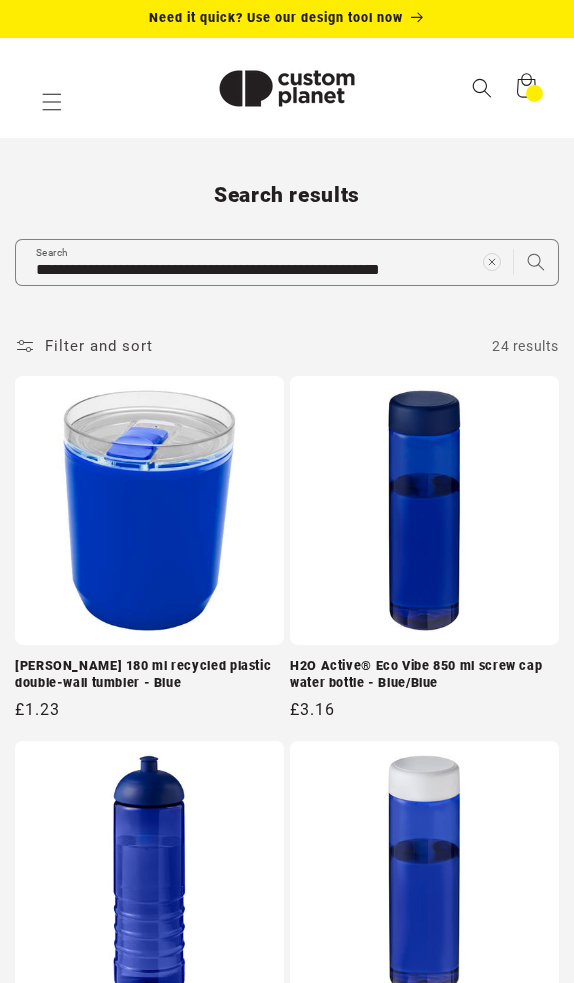 scroll, scrollTop: 0, scrollLeft: 0, axis: both 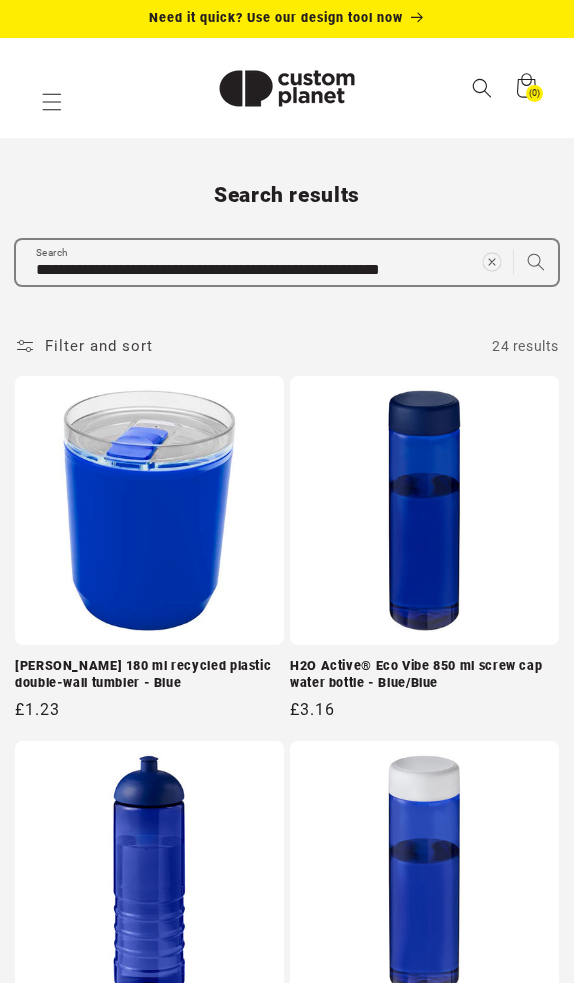 click 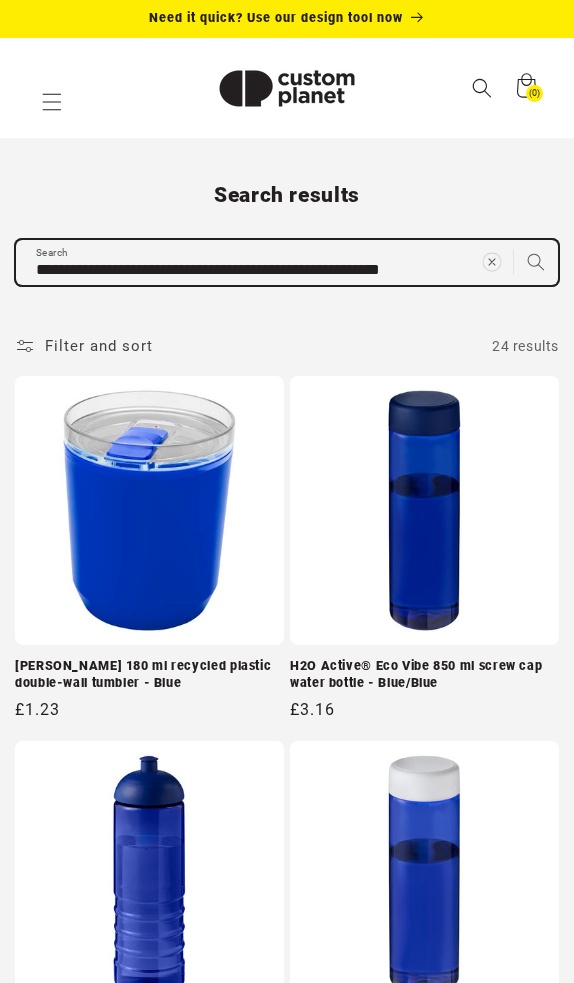 type 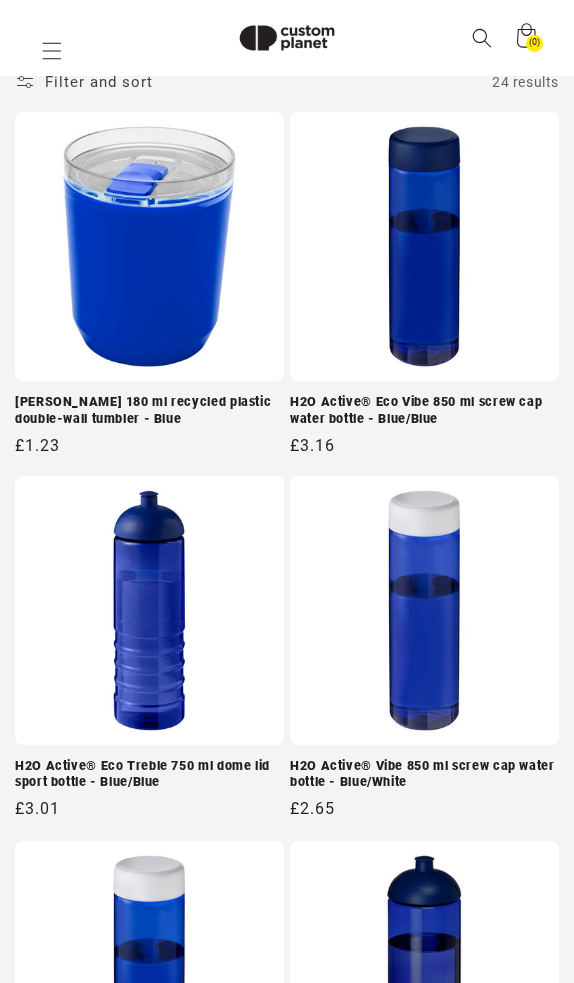 paste on "**********" 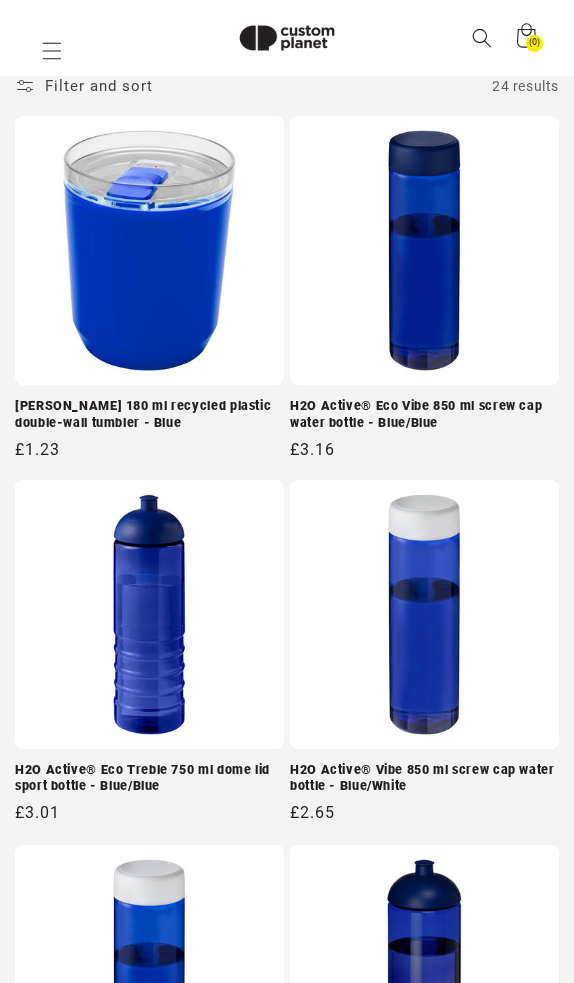 type on "**********" 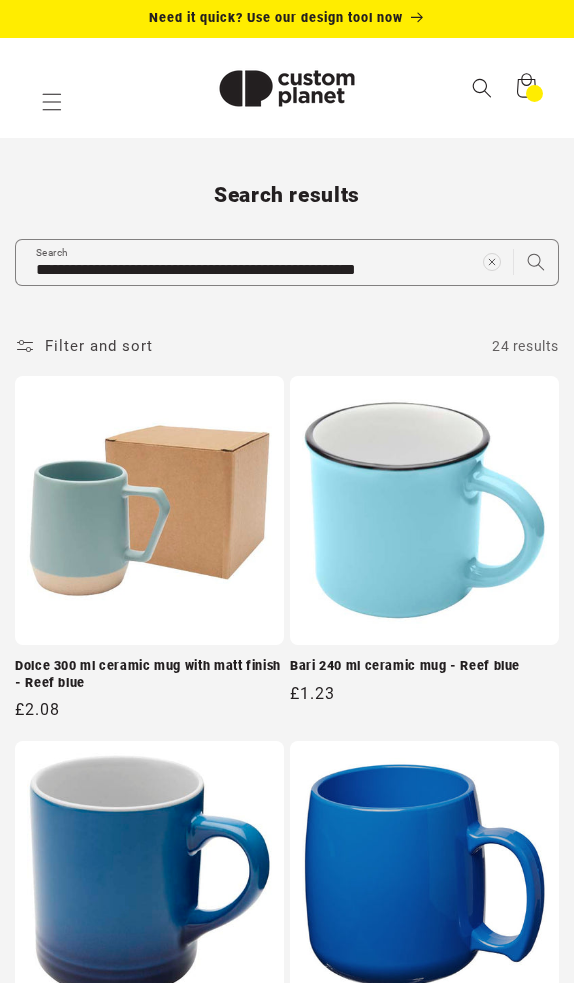 scroll, scrollTop: 0, scrollLeft: 0, axis: both 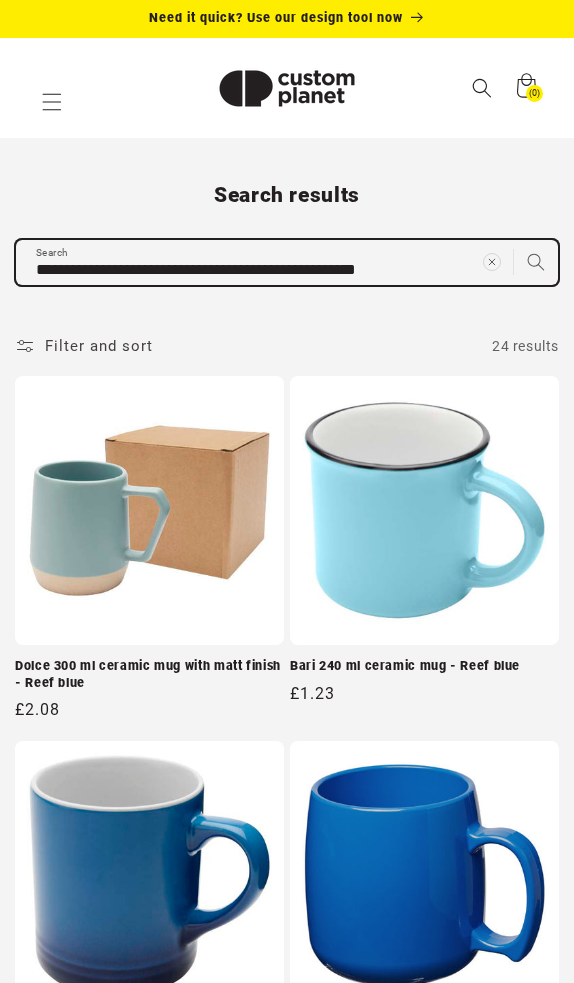 click on "**********" at bounding box center [287, 262] 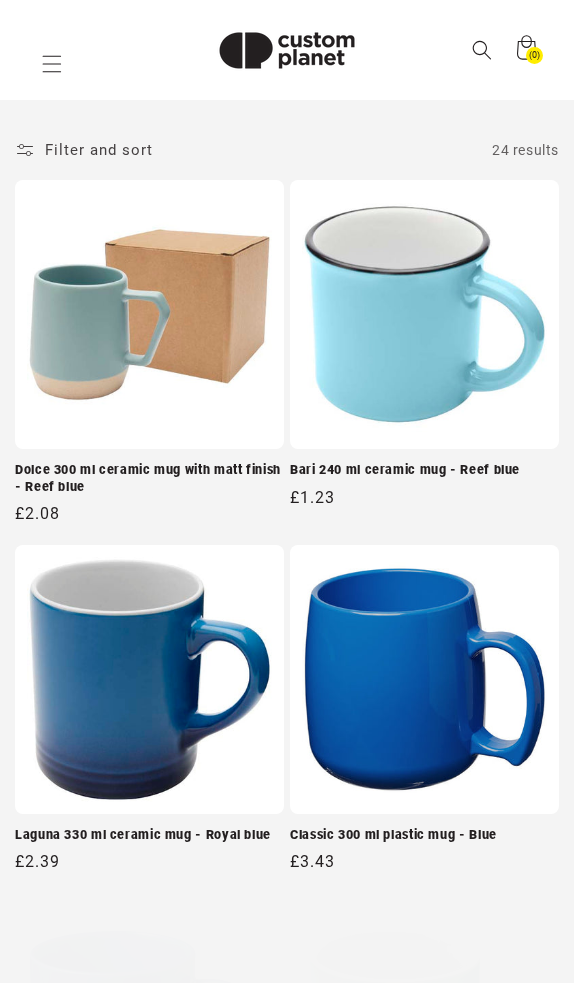 click on "**********" at bounding box center [287, 2250] 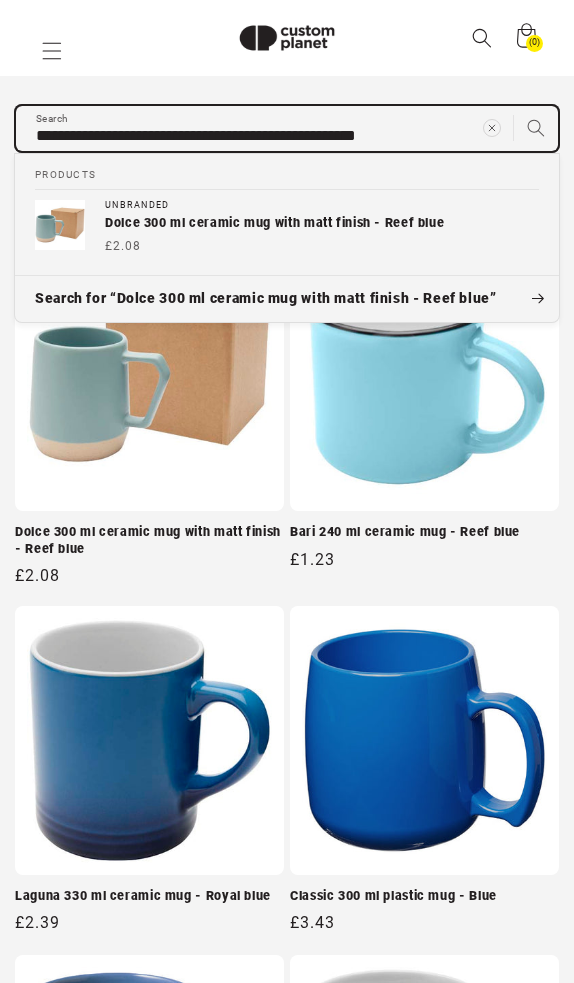 click on "**********" at bounding box center [287, 128] 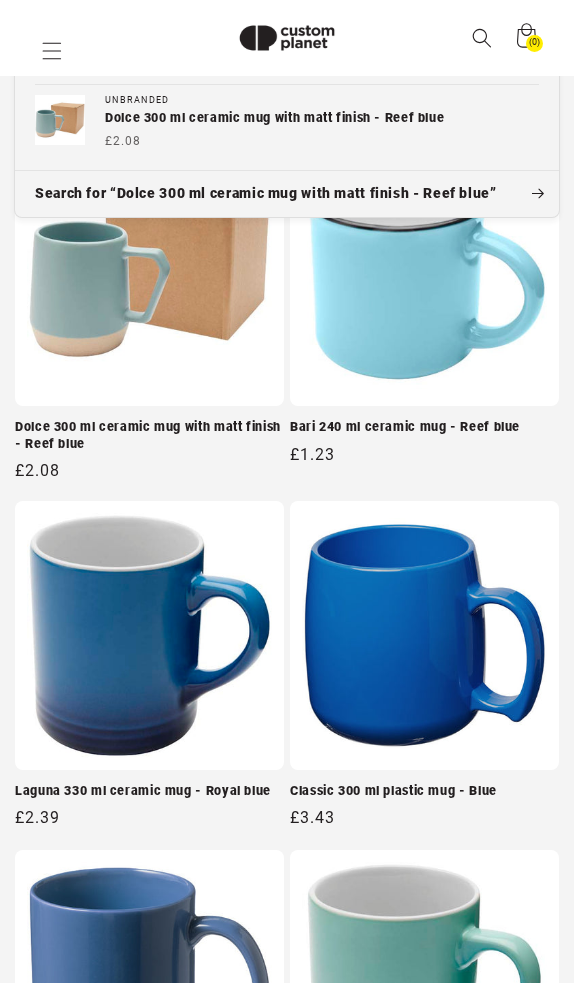 click on "Dolce 300 ml ceramic mug with matt finish - Reef blue" at bounding box center [322, 118] 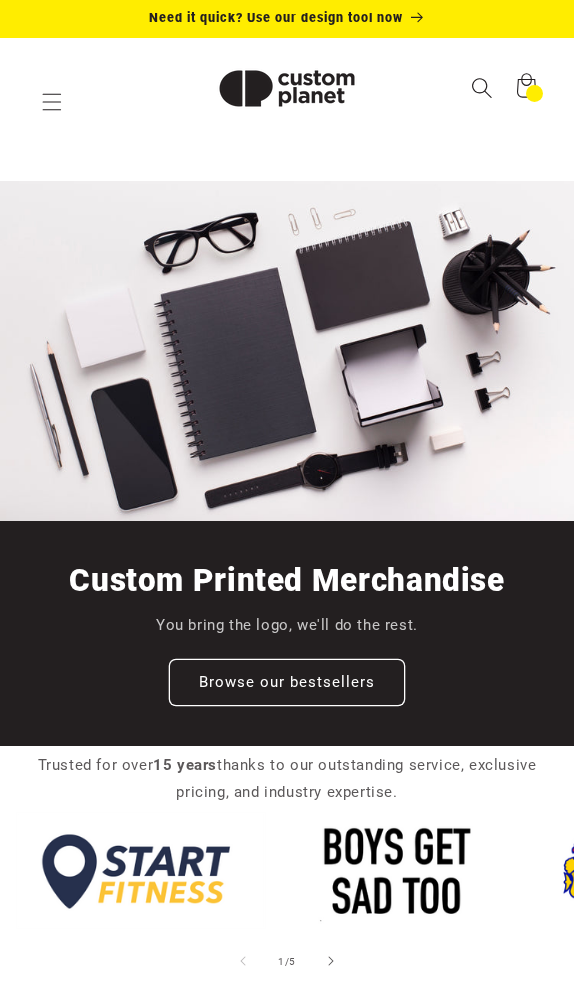 scroll, scrollTop: 0, scrollLeft: 0, axis: both 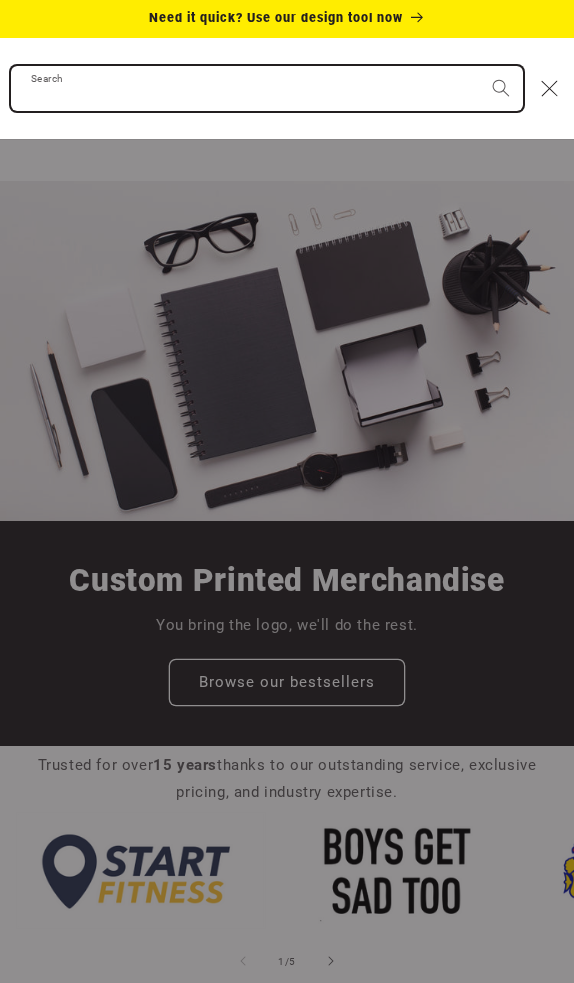 paste on "**********" 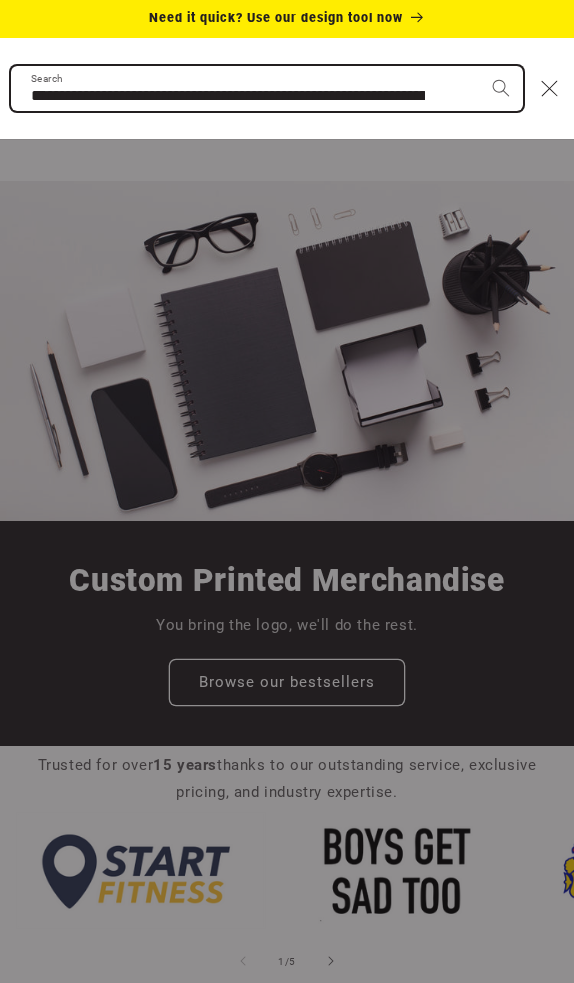 type on "**********" 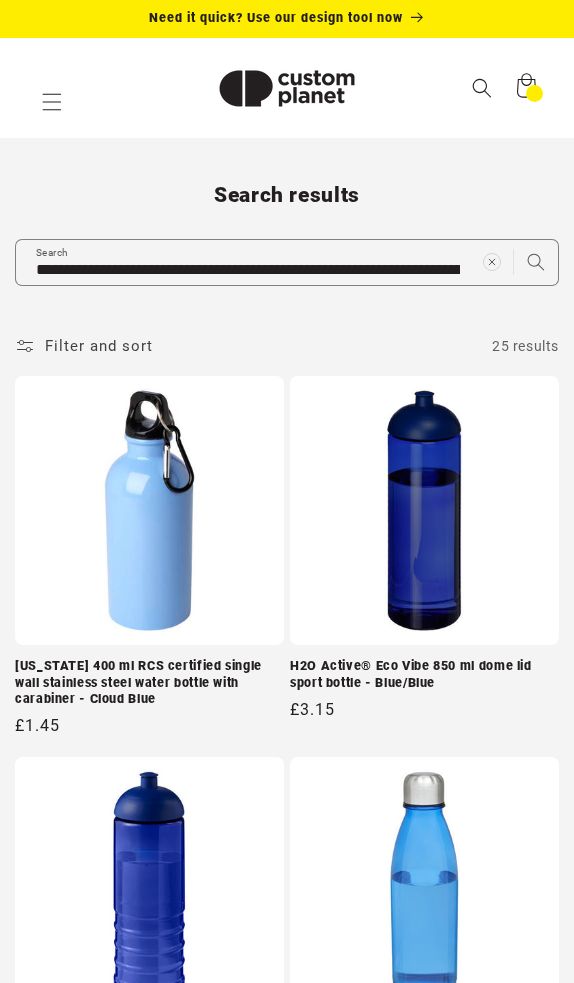 scroll, scrollTop: 0, scrollLeft: 0, axis: both 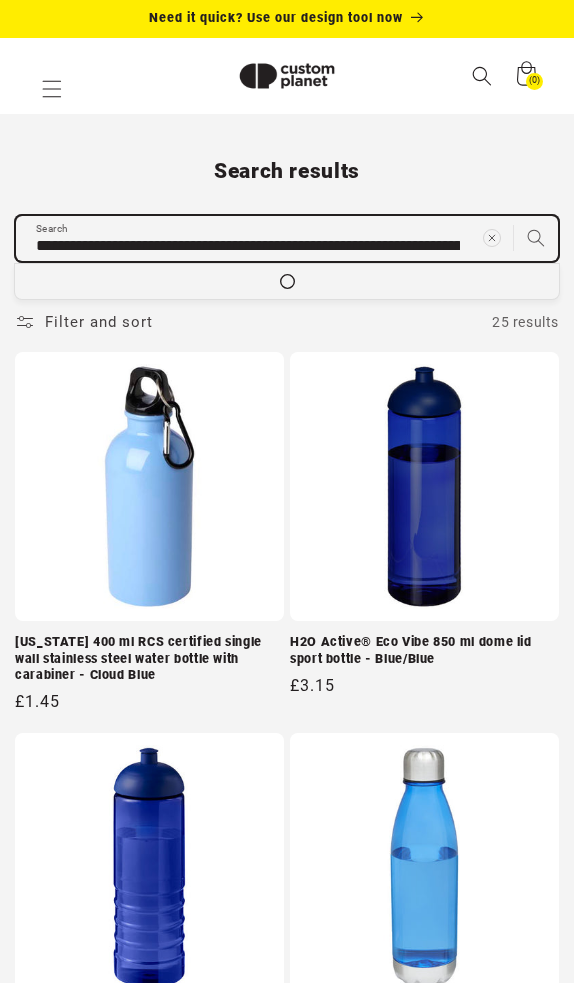 click on "**********" at bounding box center (287, 2512) 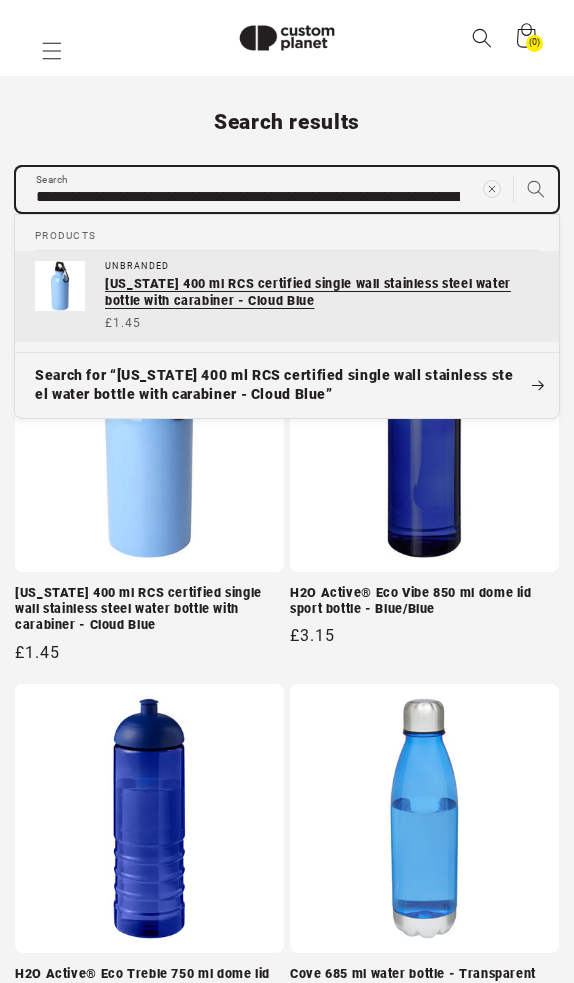 scroll, scrollTop: 48, scrollLeft: 0, axis: vertical 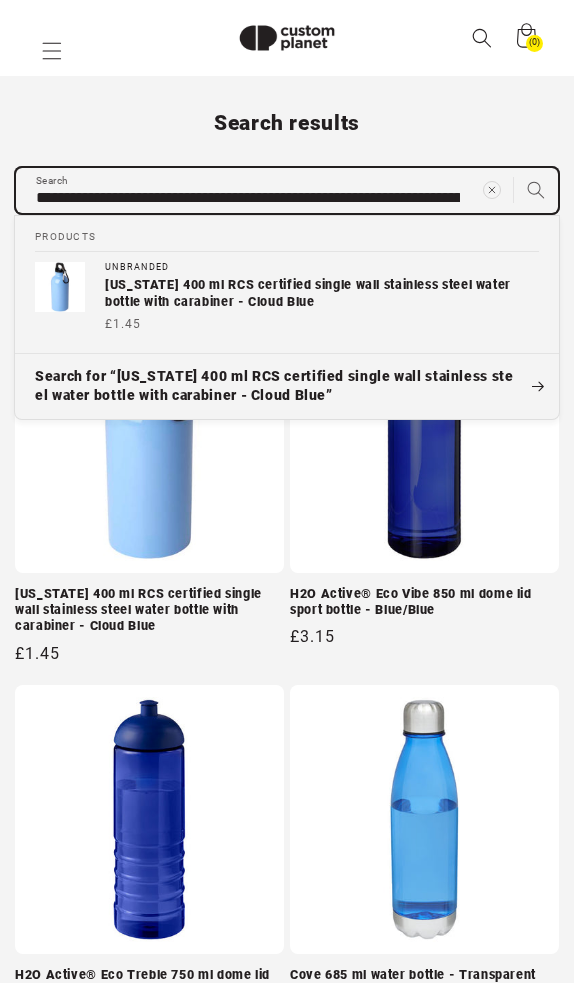 click on "**********" at bounding box center (287, 190) 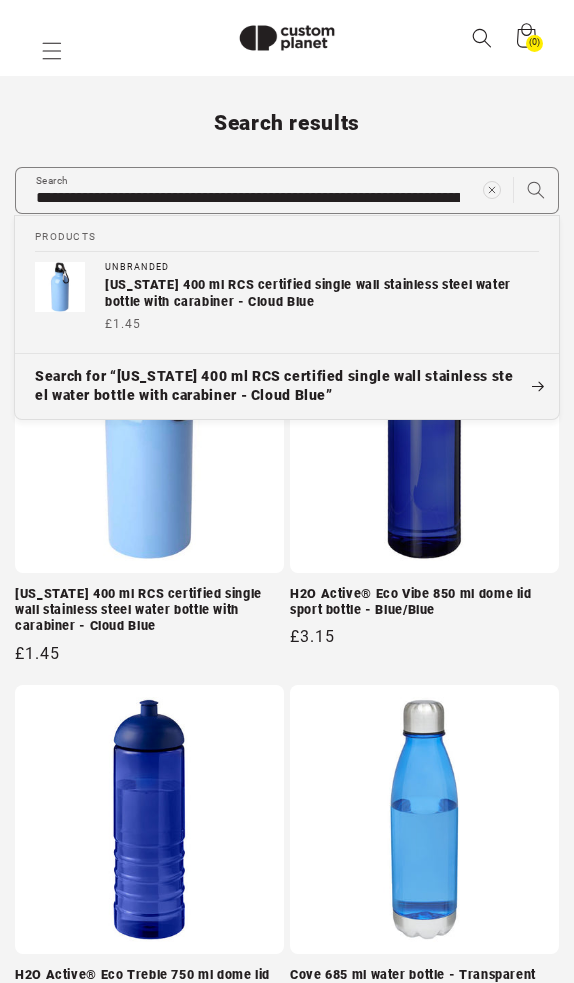 click on "**********" at bounding box center (287, 2464) 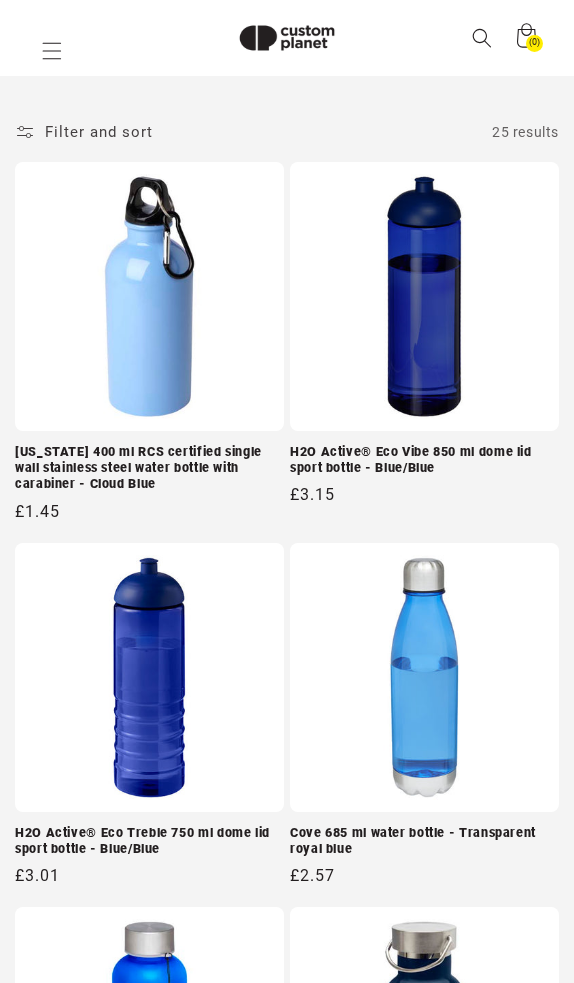 click on "**********" at bounding box center (287, 48) 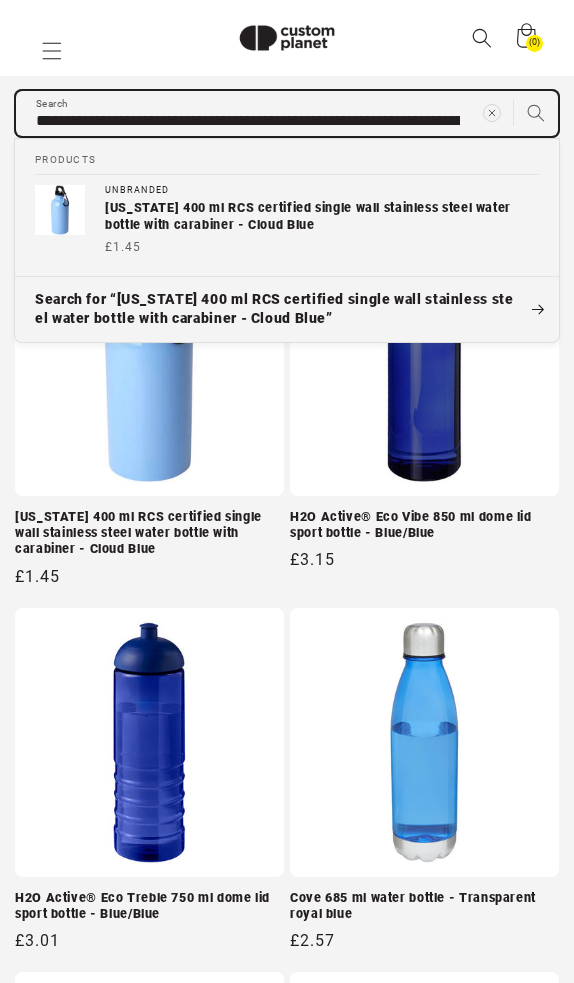 scroll, scrollTop: 16, scrollLeft: 0, axis: vertical 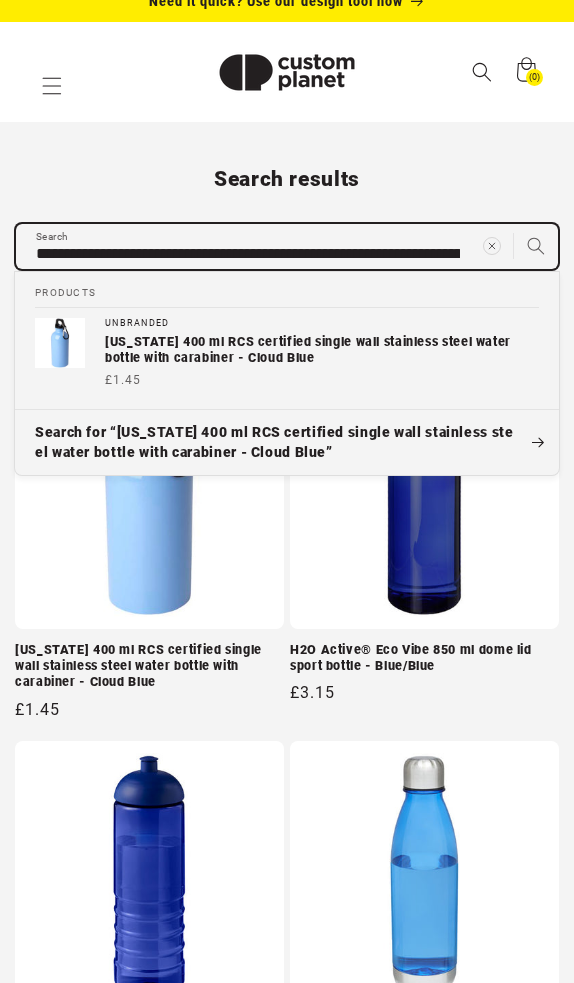 drag, startPoint x: 38, startPoint y: 247, endPoint x: 581, endPoint y: 248, distance: 543.0009 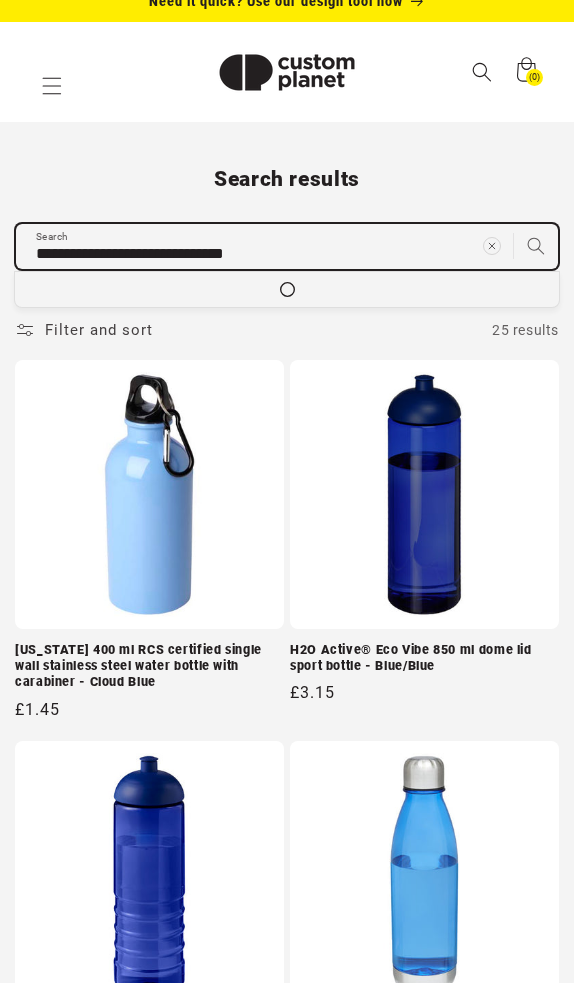 type on "**********" 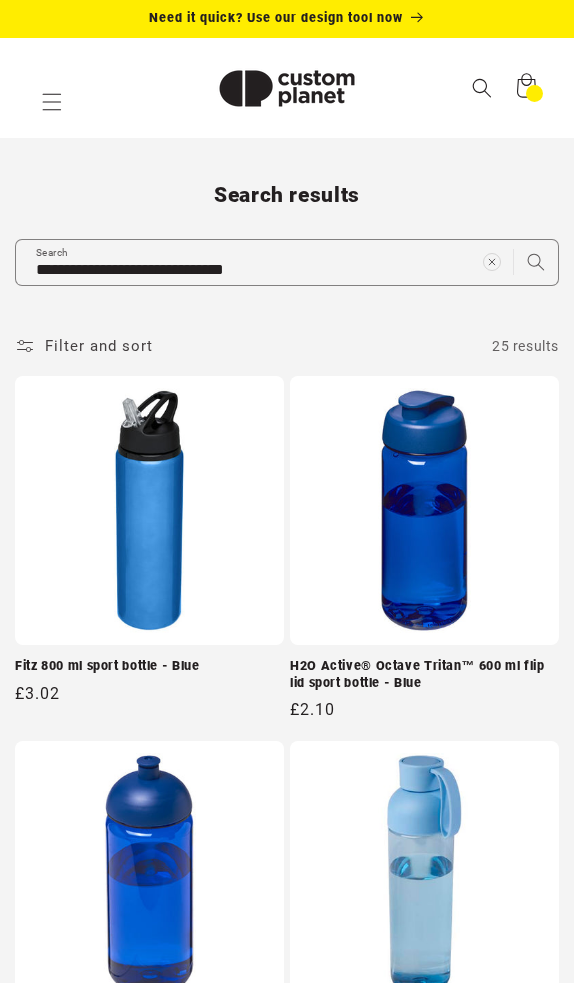 scroll, scrollTop: 0, scrollLeft: 0, axis: both 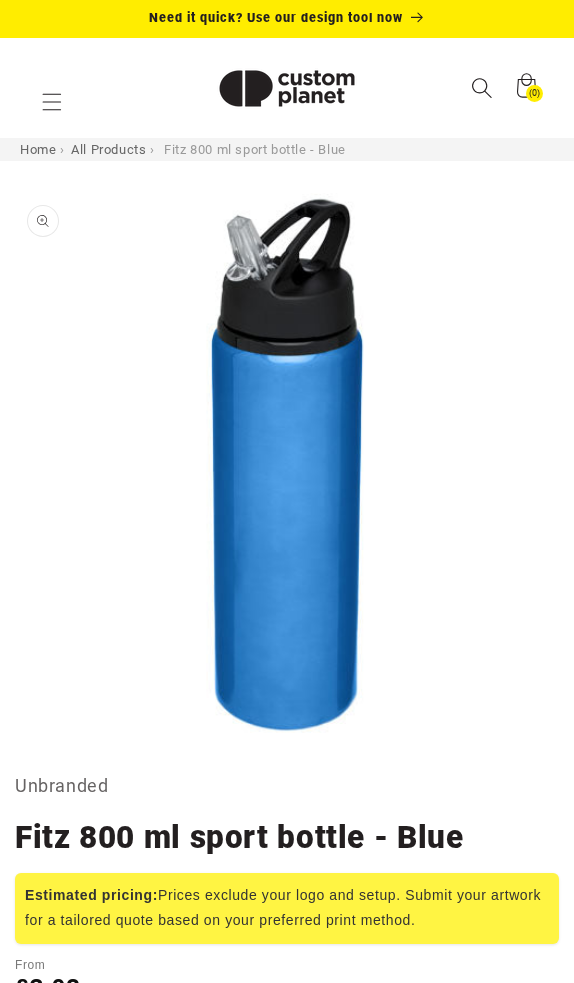 click 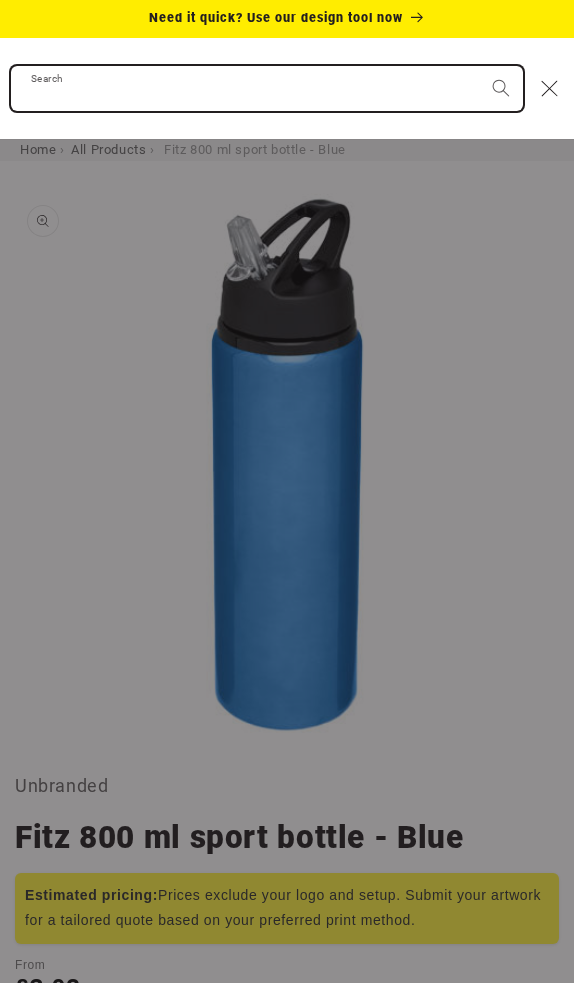 paste on "**********" 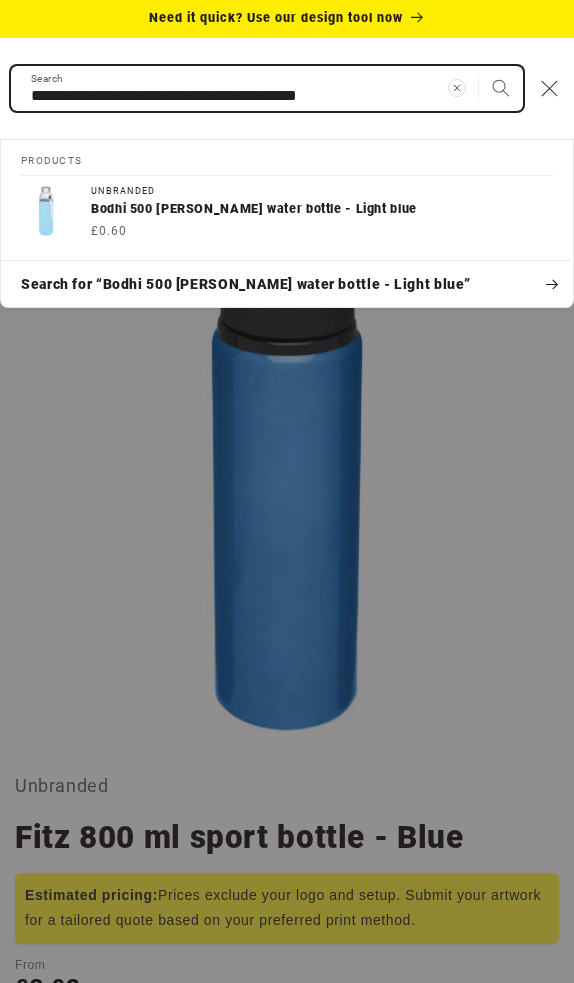 type on "**********" 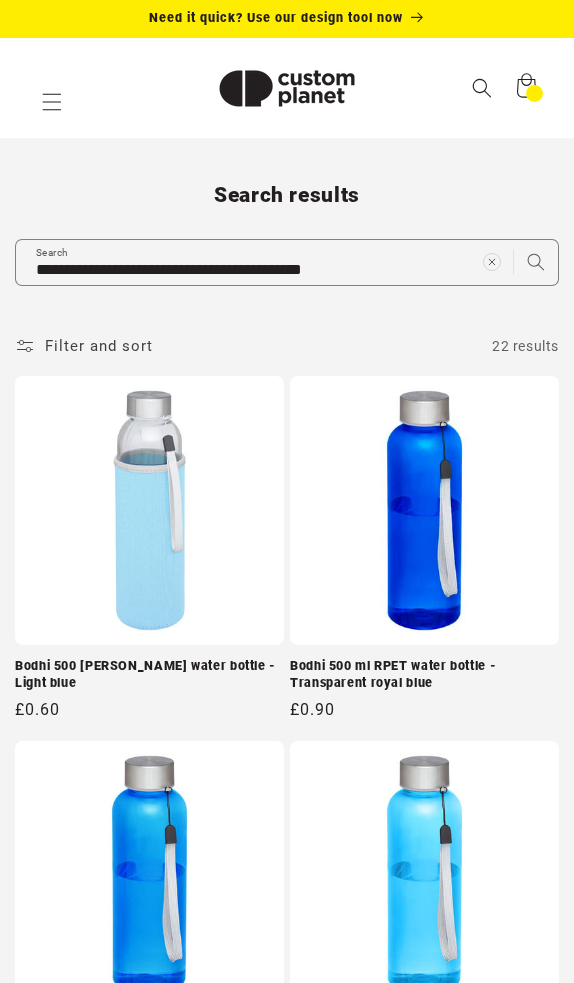 scroll, scrollTop: 0, scrollLeft: 0, axis: both 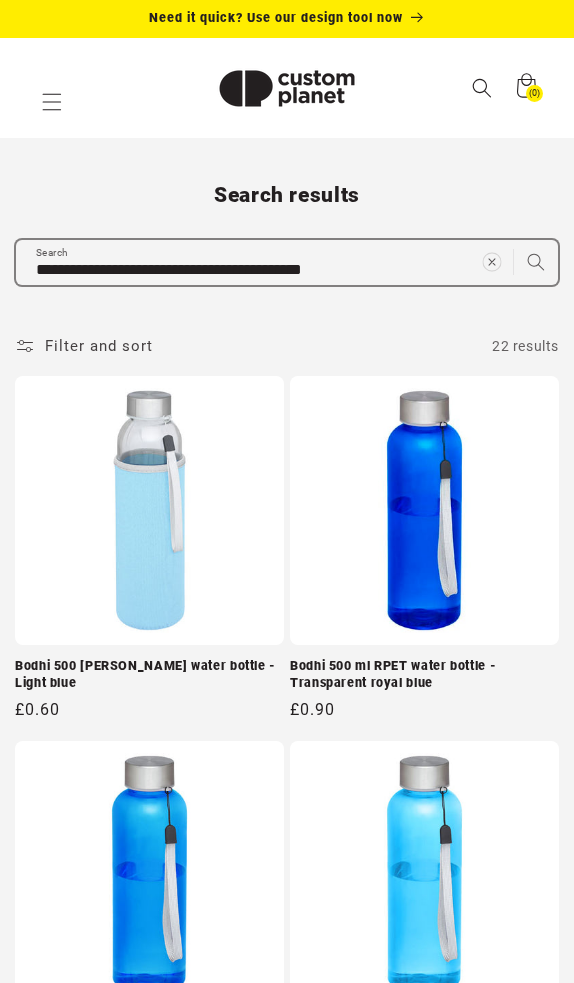 click 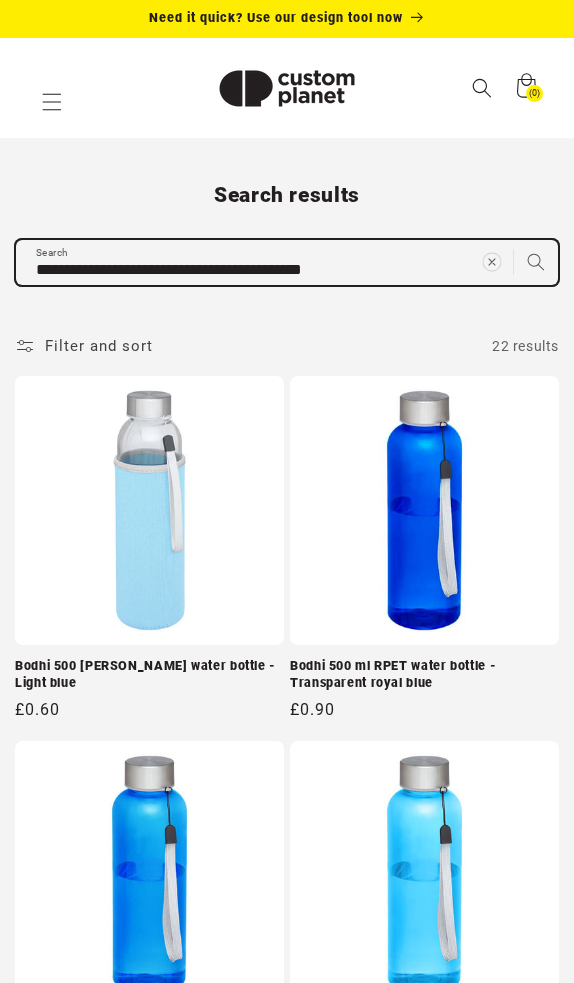 type 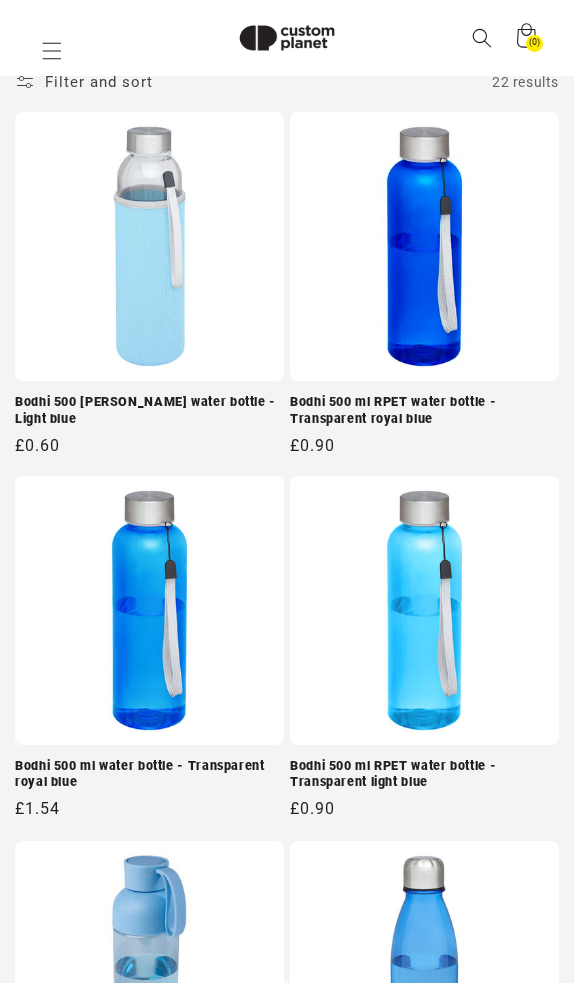 paste on "**********" 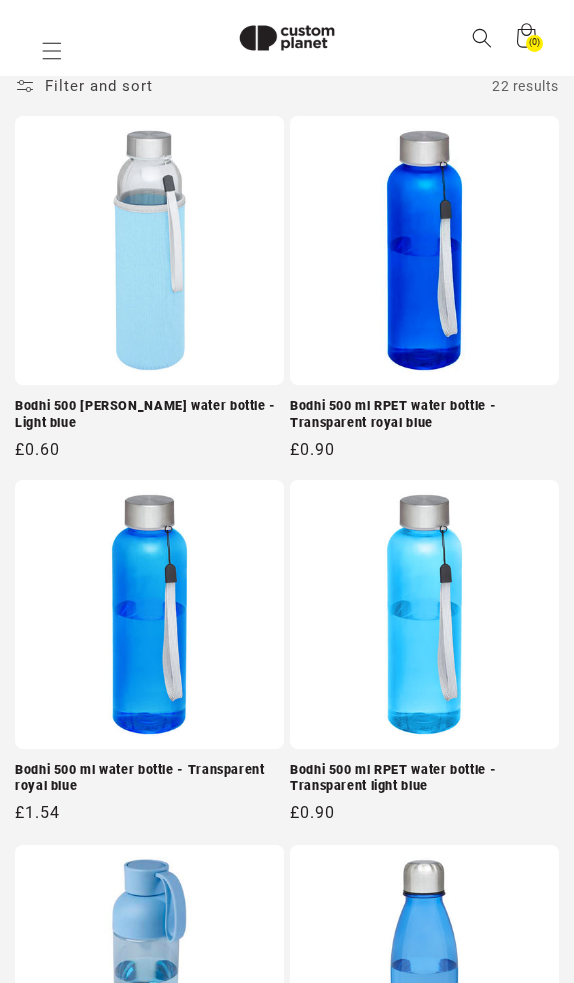 type on "**********" 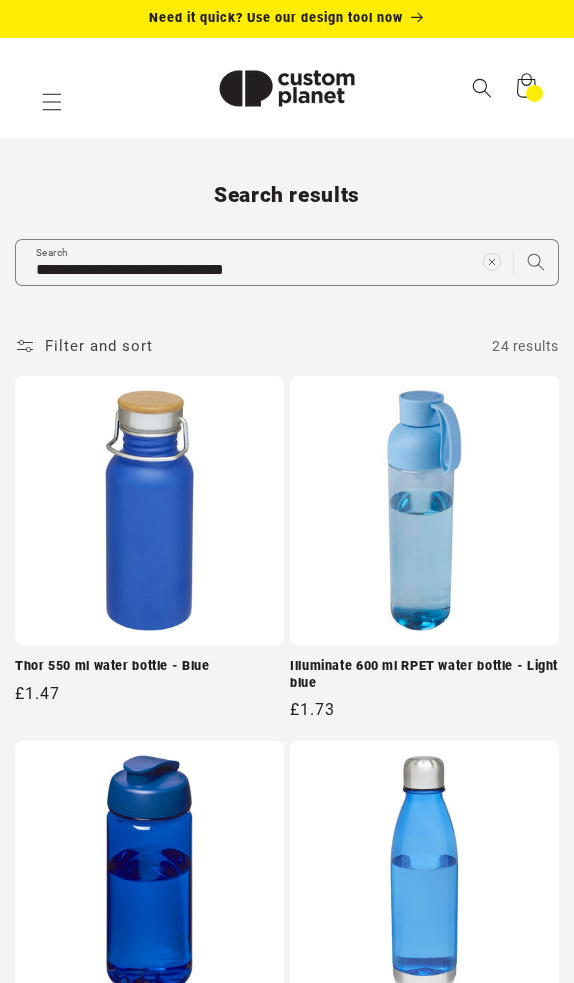 scroll, scrollTop: 0, scrollLeft: 0, axis: both 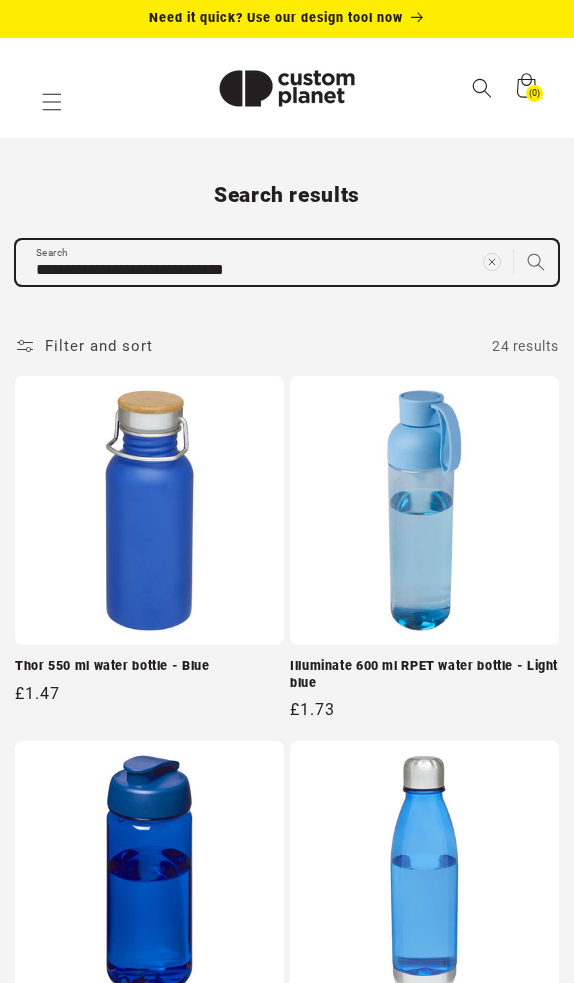 click on "**********" at bounding box center (287, 262) 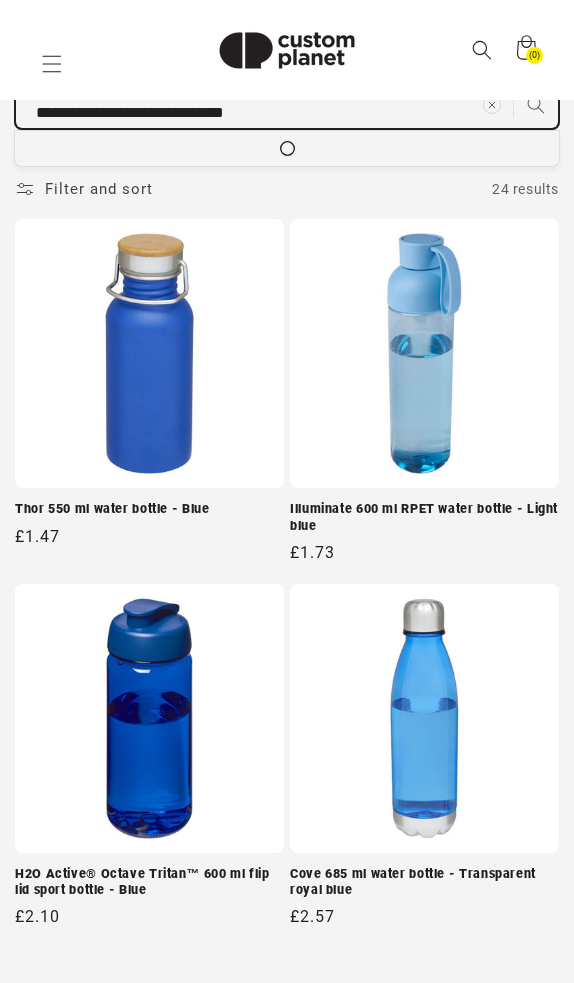 click on "**********" at bounding box center (287, 2289) 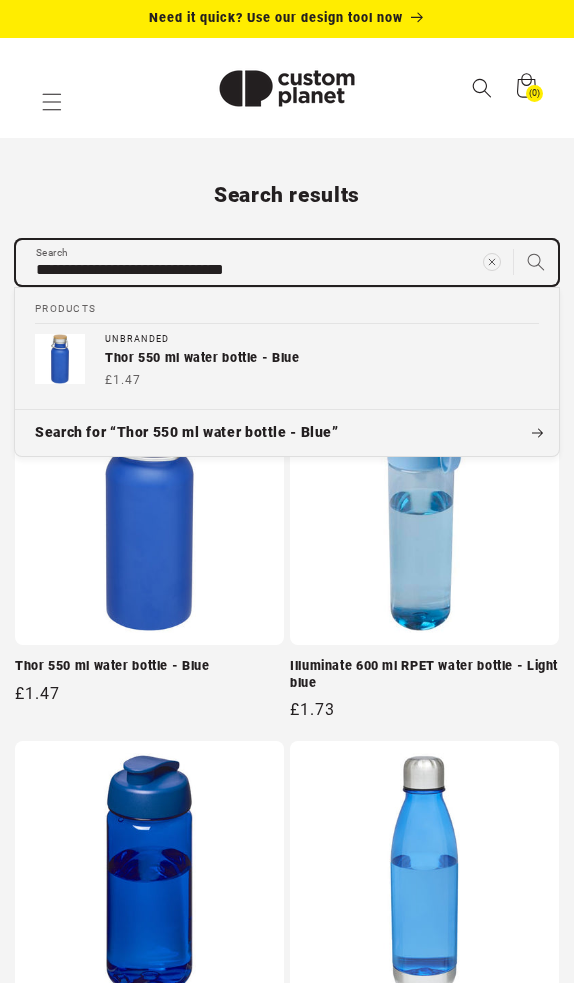 scroll, scrollTop: 0, scrollLeft: 0, axis: both 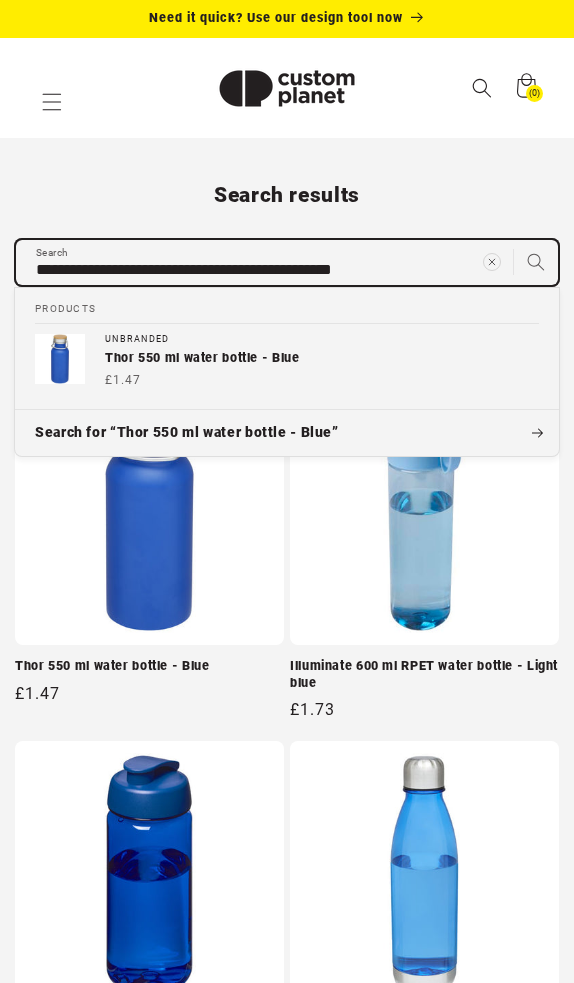 type on "**********" 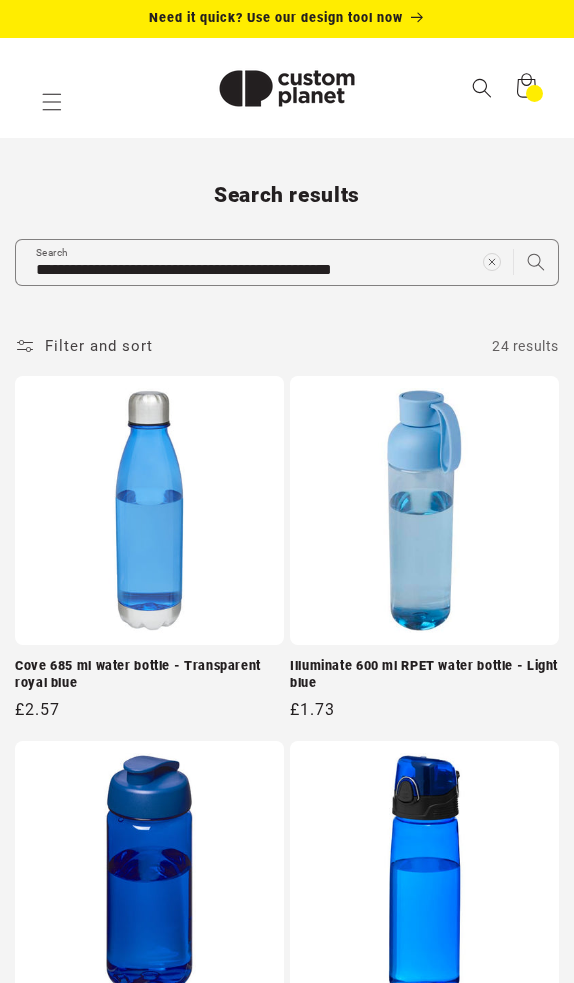 scroll, scrollTop: 0, scrollLeft: 0, axis: both 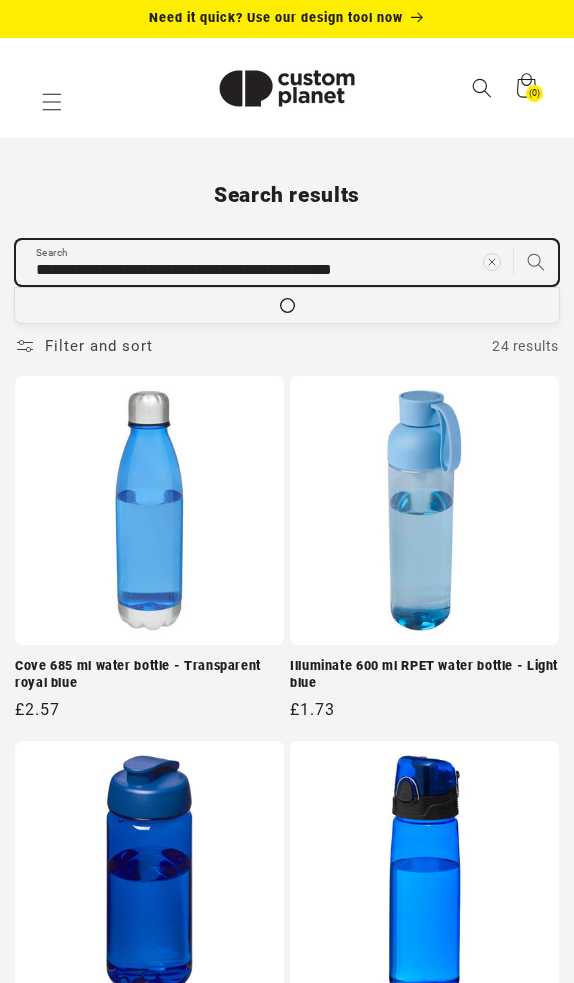 click on "**********" at bounding box center (287, 262) 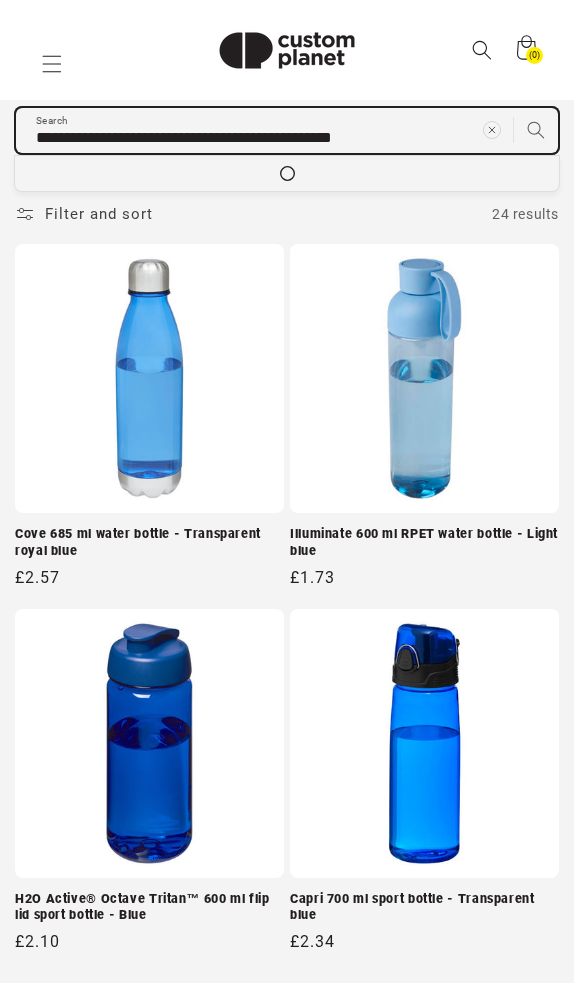 click on "**********" at bounding box center (287, 2330) 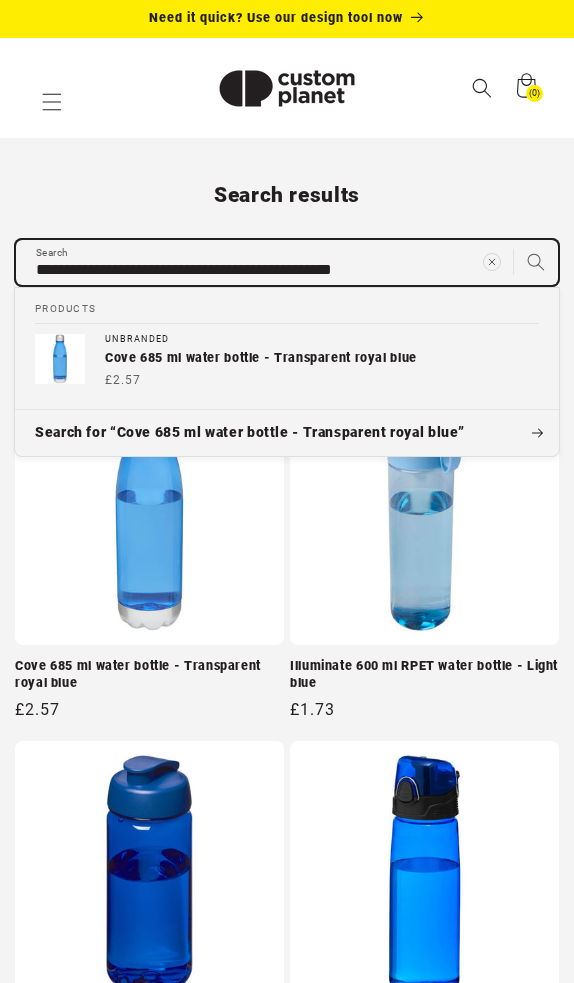 scroll, scrollTop: 0, scrollLeft: 0, axis: both 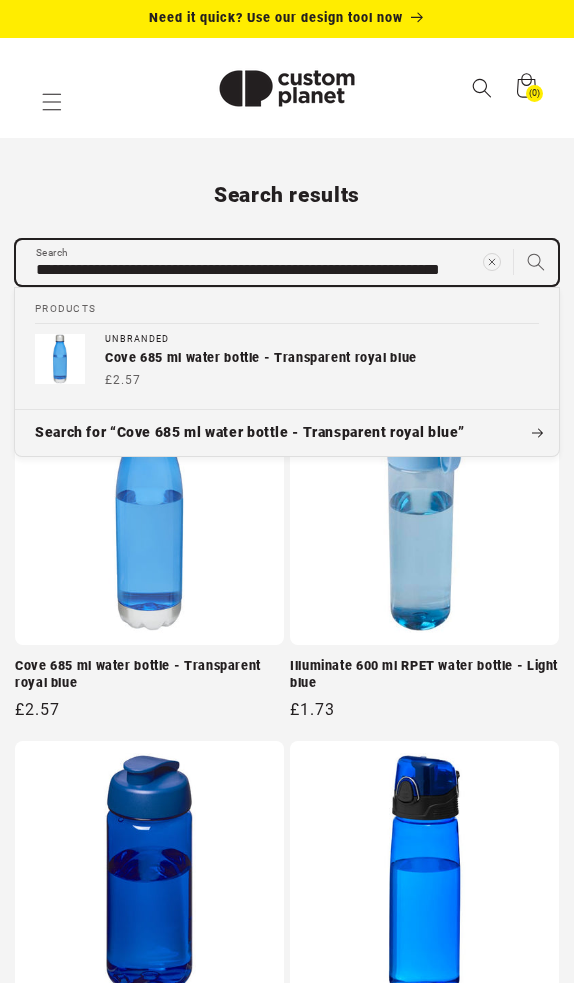 type on "**********" 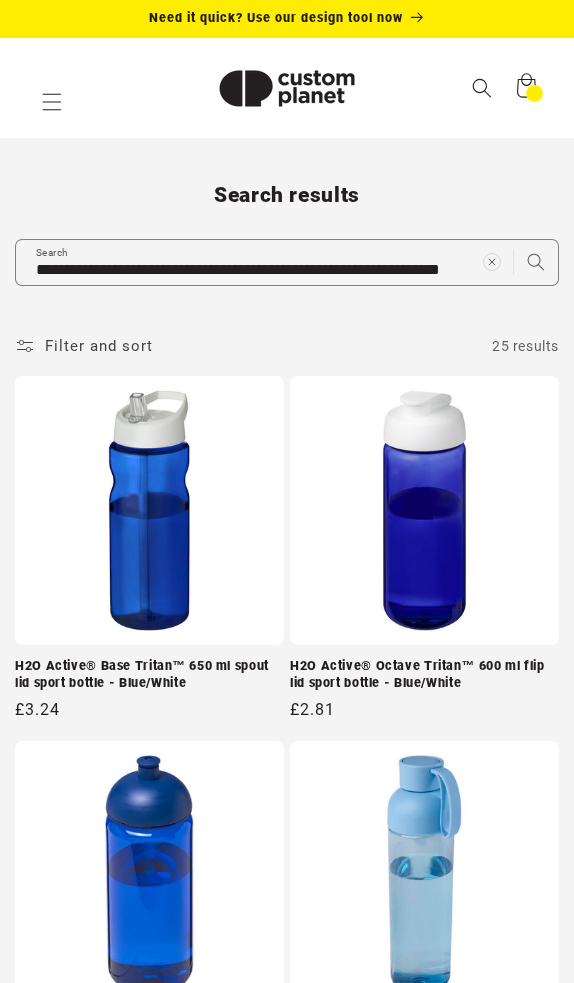scroll, scrollTop: 0, scrollLeft: 0, axis: both 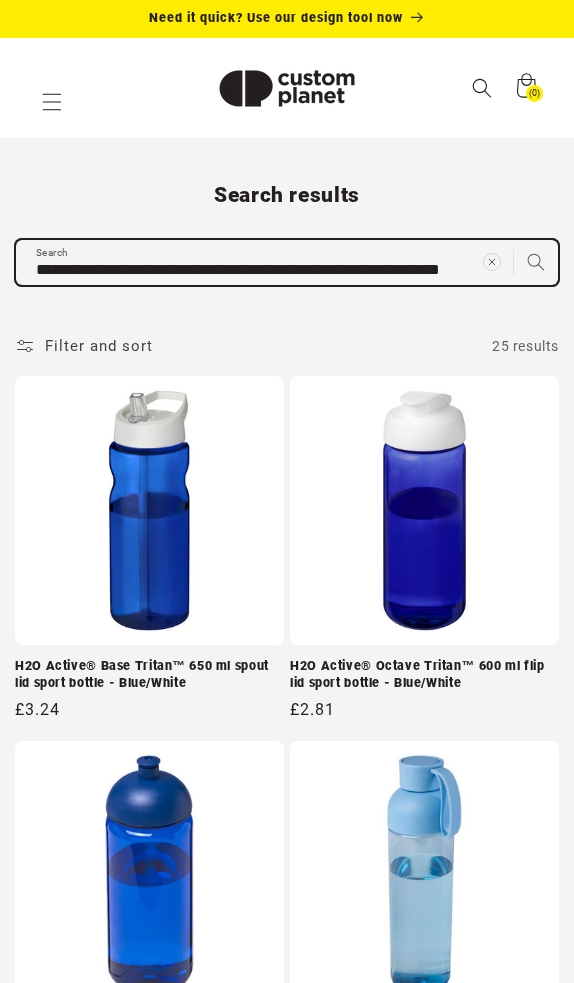 click on "**********" at bounding box center (287, 2504) 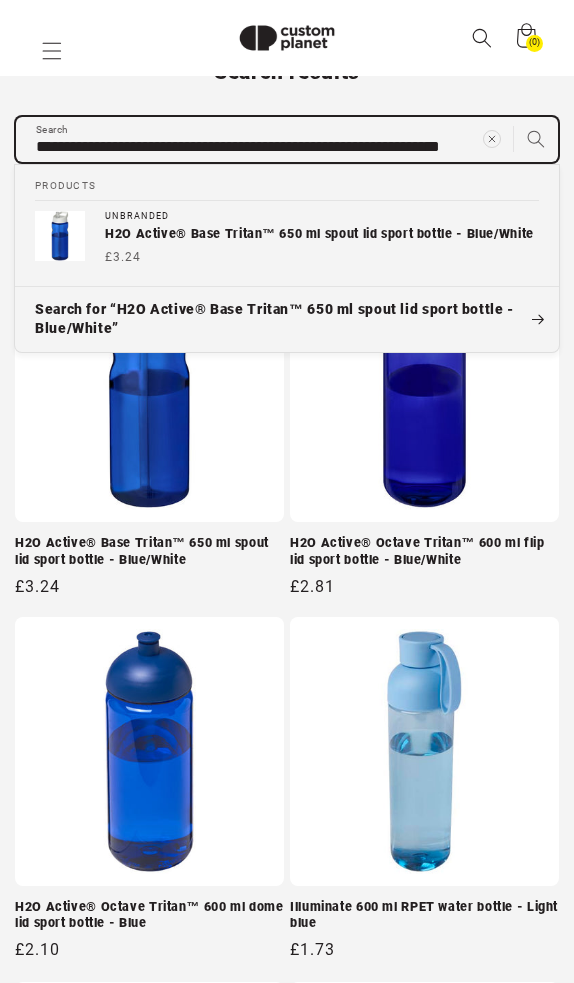 scroll, scrollTop: 92, scrollLeft: 0, axis: vertical 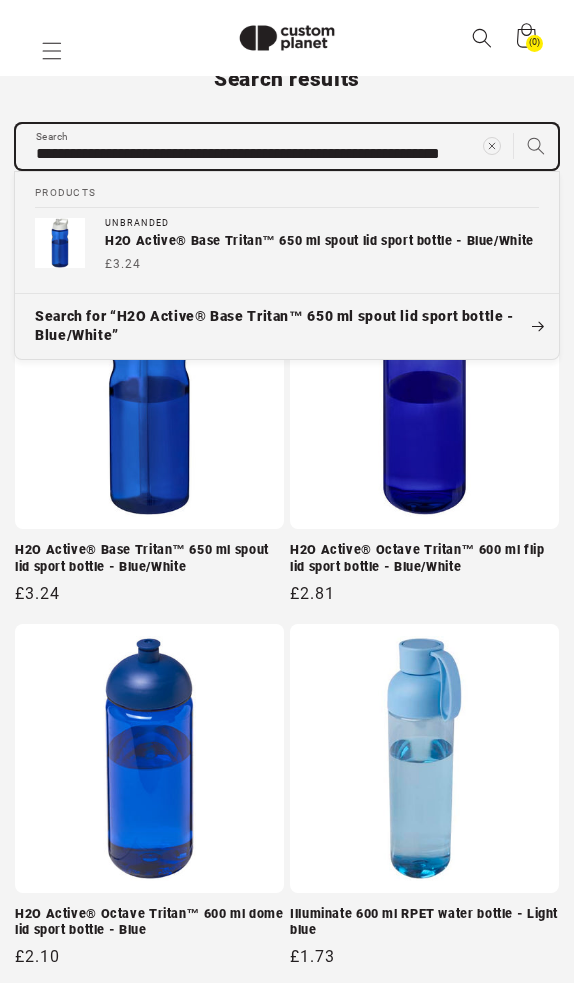 click on "**********" at bounding box center (287, 146) 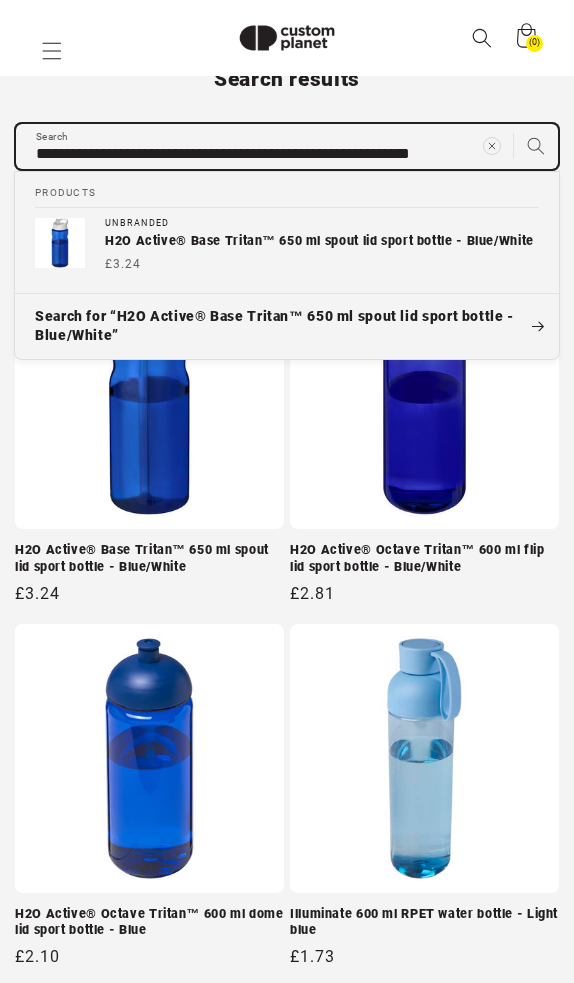 type on "**********" 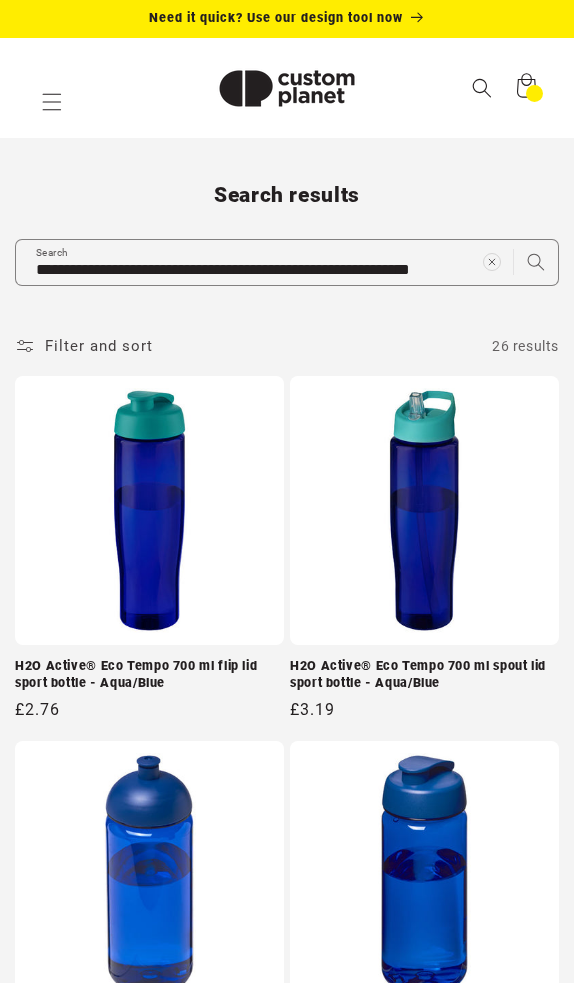 scroll, scrollTop: 0, scrollLeft: 0, axis: both 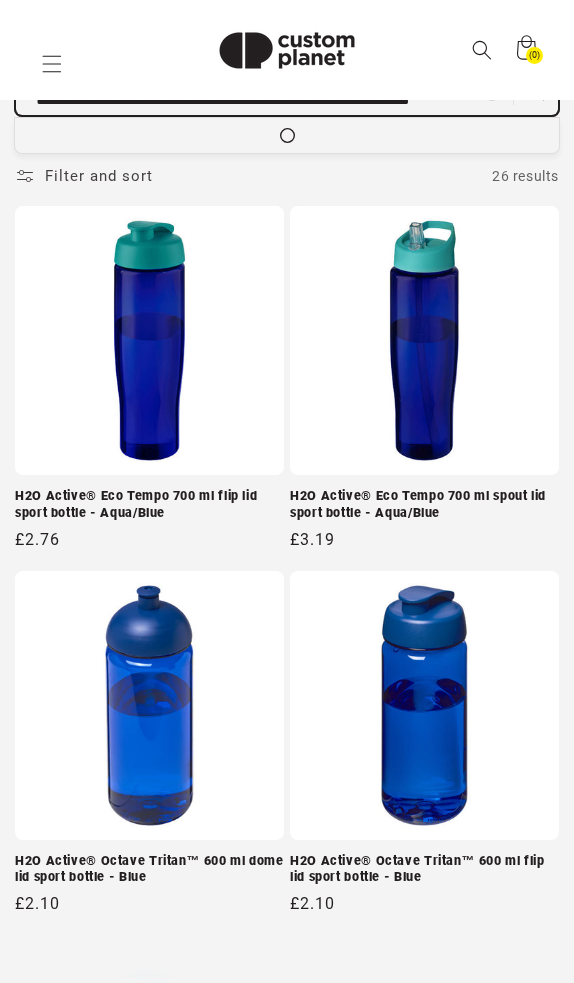 click on "**********" at bounding box center [287, 2326] 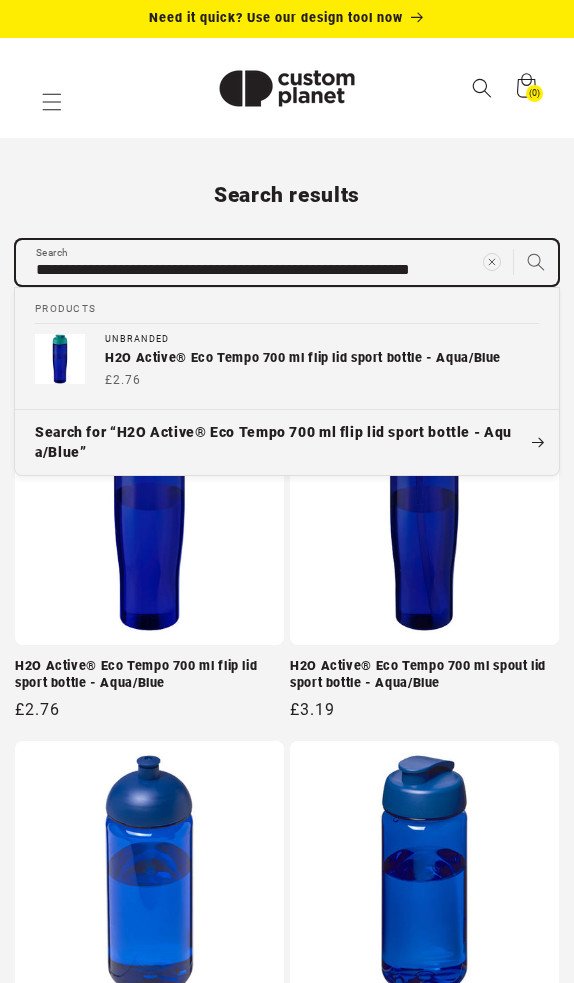 scroll, scrollTop: 0, scrollLeft: 0, axis: both 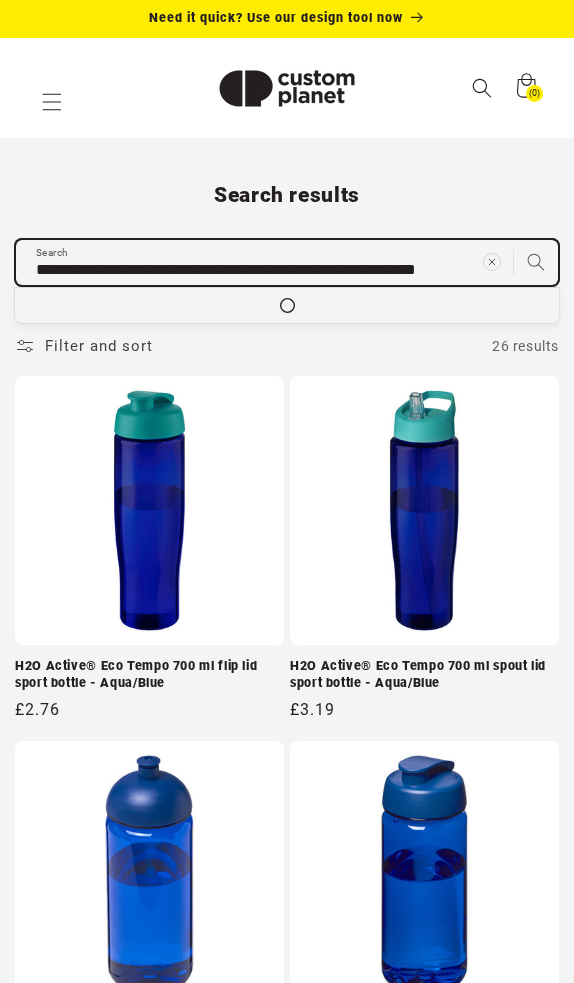 type on "**********" 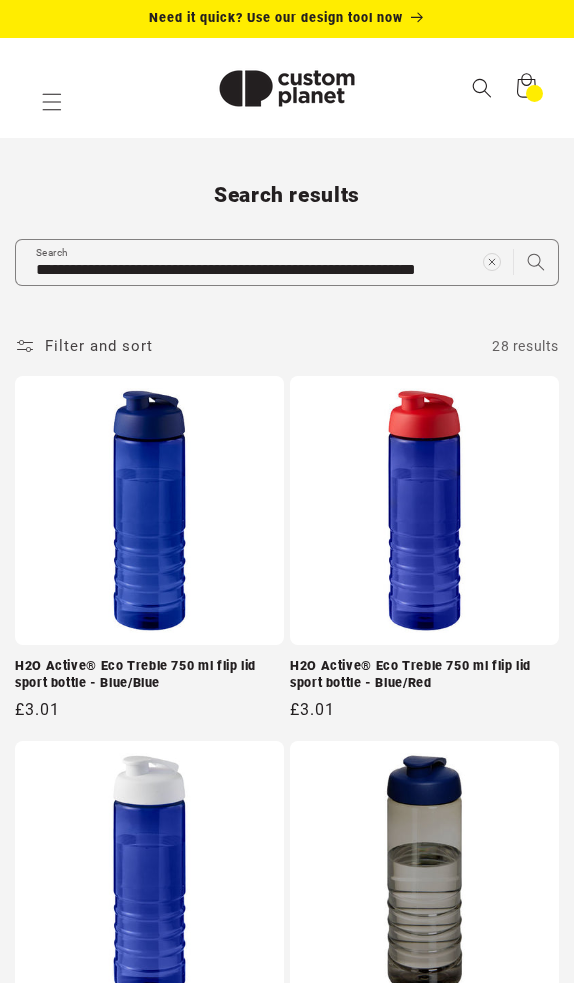 scroll, scrollTop: 0, scrollLeft: 0, axis: both 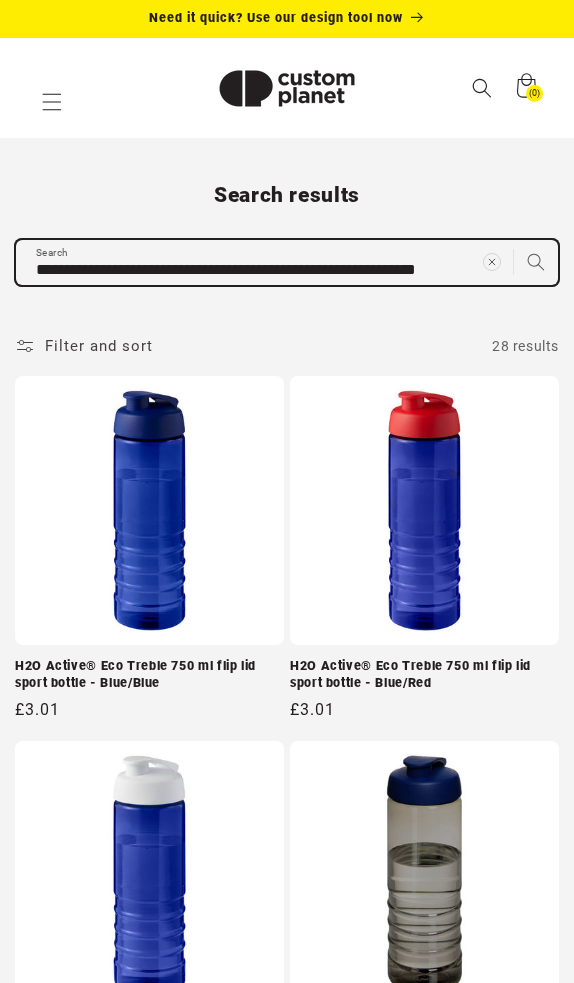 click on "**********" at bounding box center [287, 262] 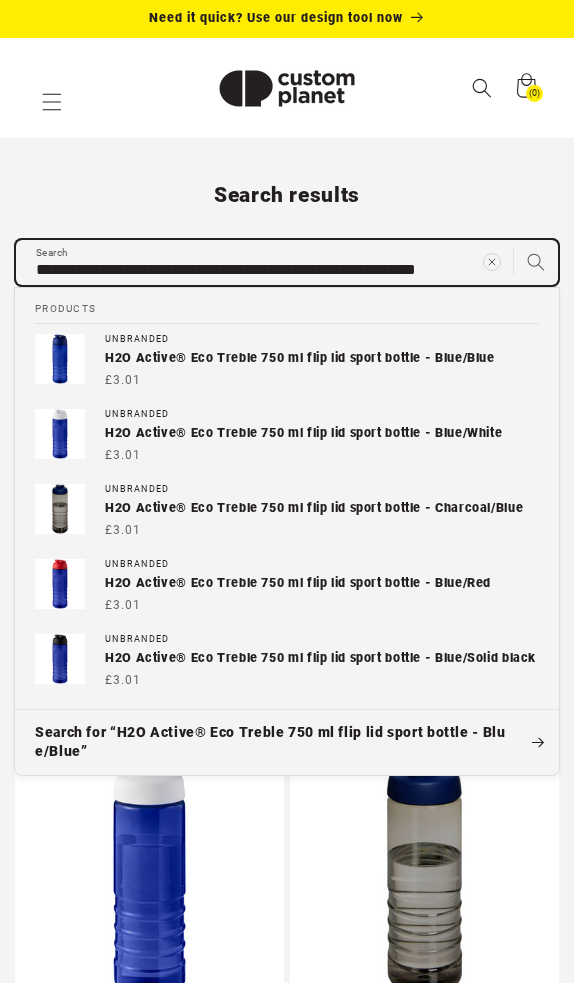 scroll, scrollTop: 0, scrollLeft: 0, axis: both 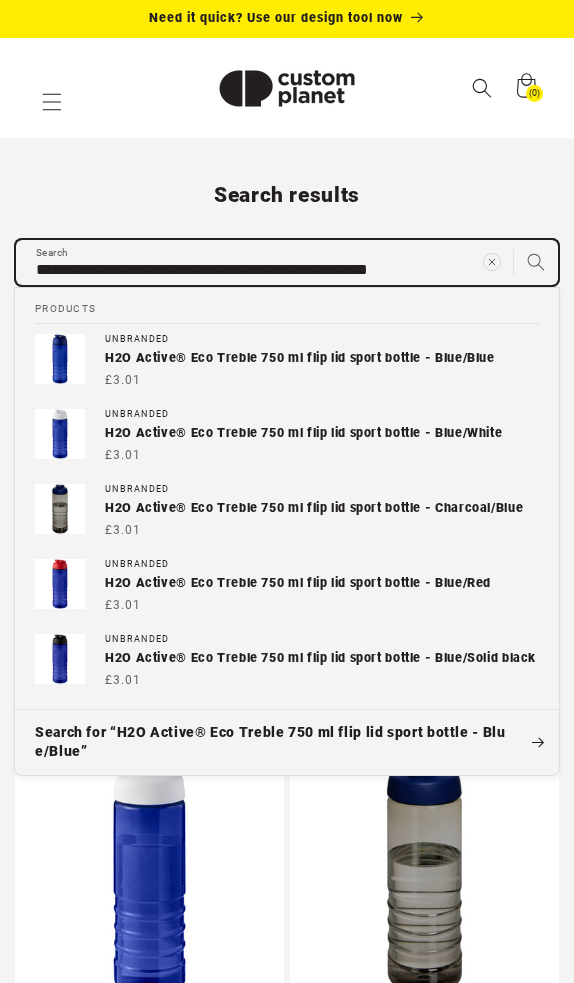 type on "**********" 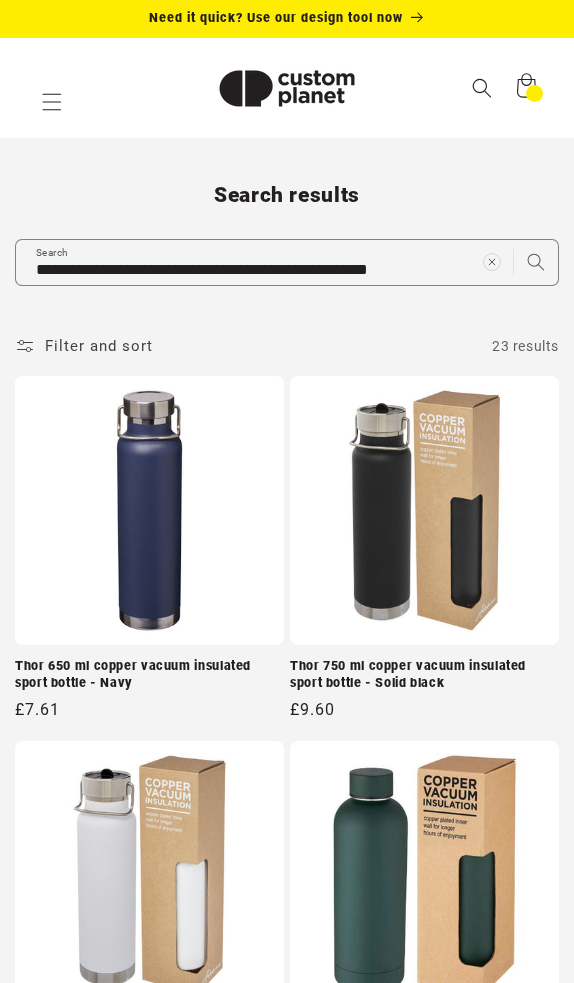scroll, scrollTop: 0, scrollLeft: 0, axis: both 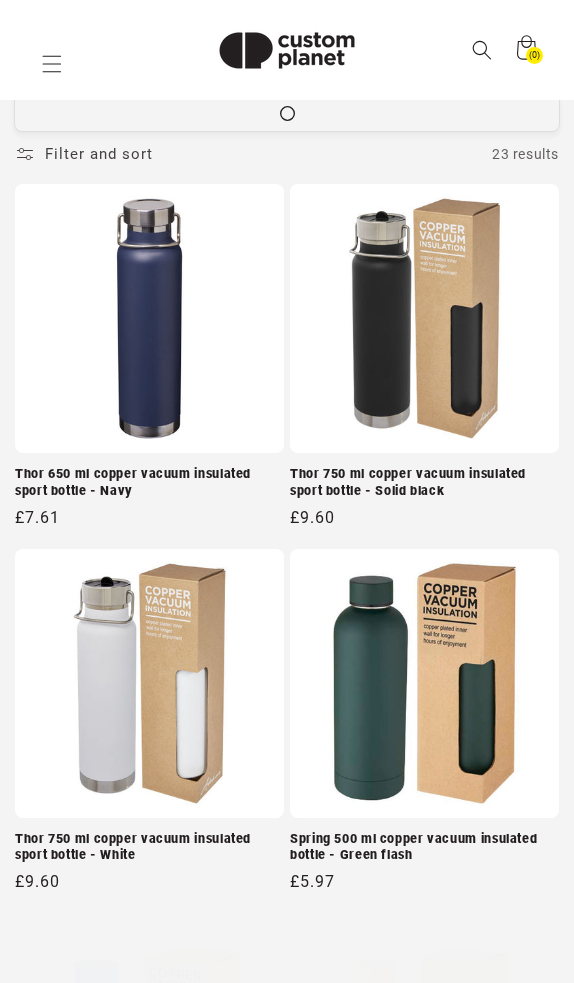 click on "**********" at bounding box center [287, 2294] 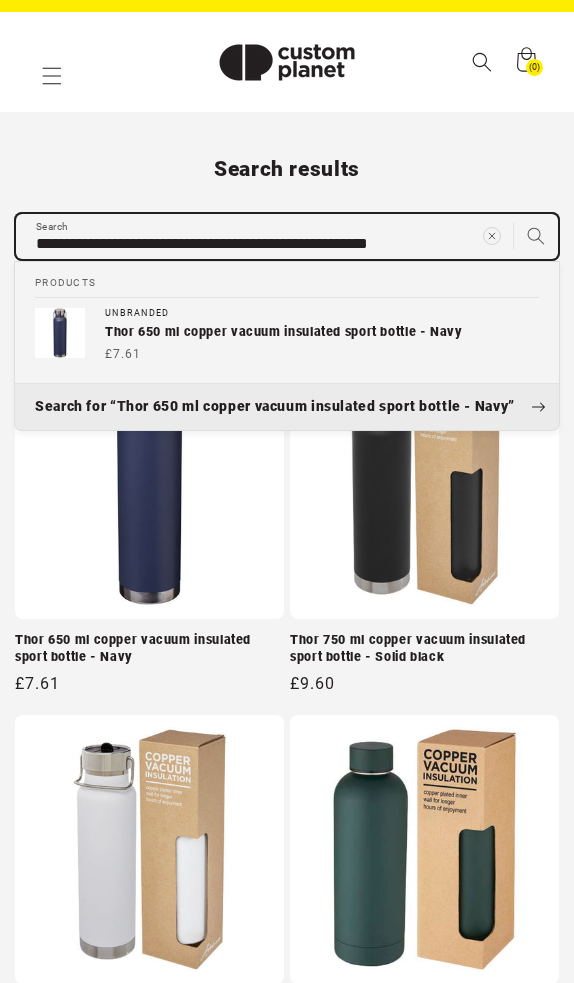 scroll, scrollTop: 0, scrollLeft: 0, axis: both 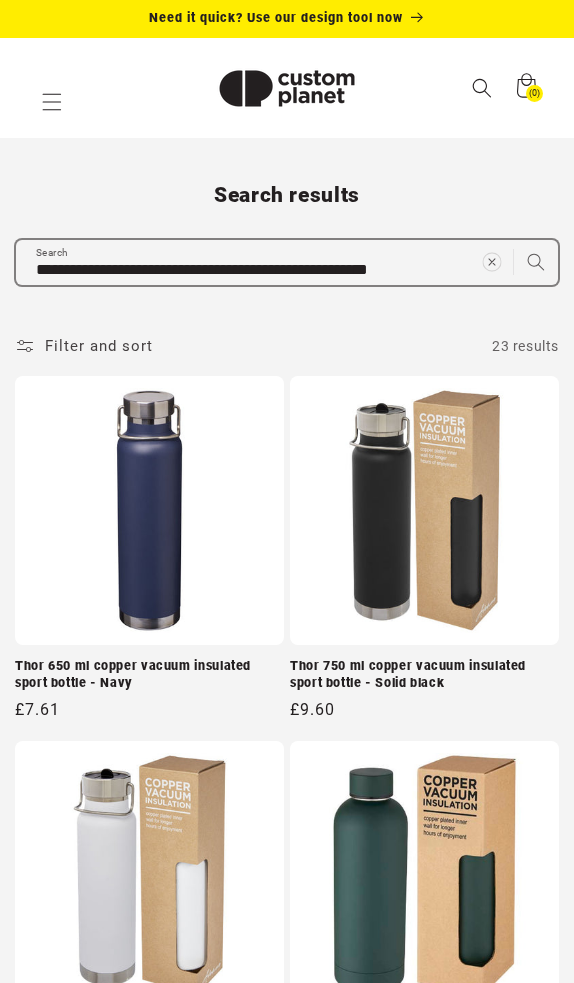 click 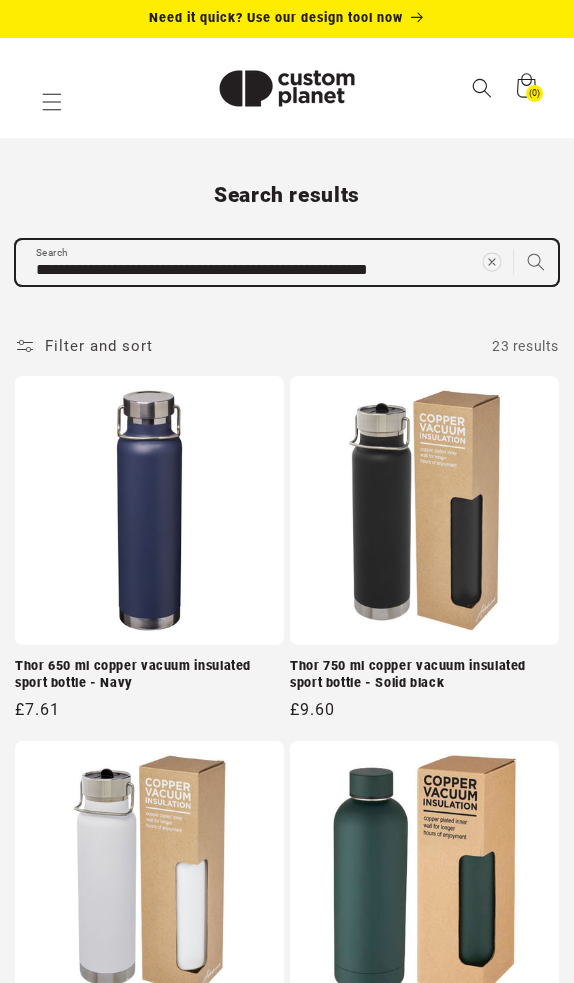 type 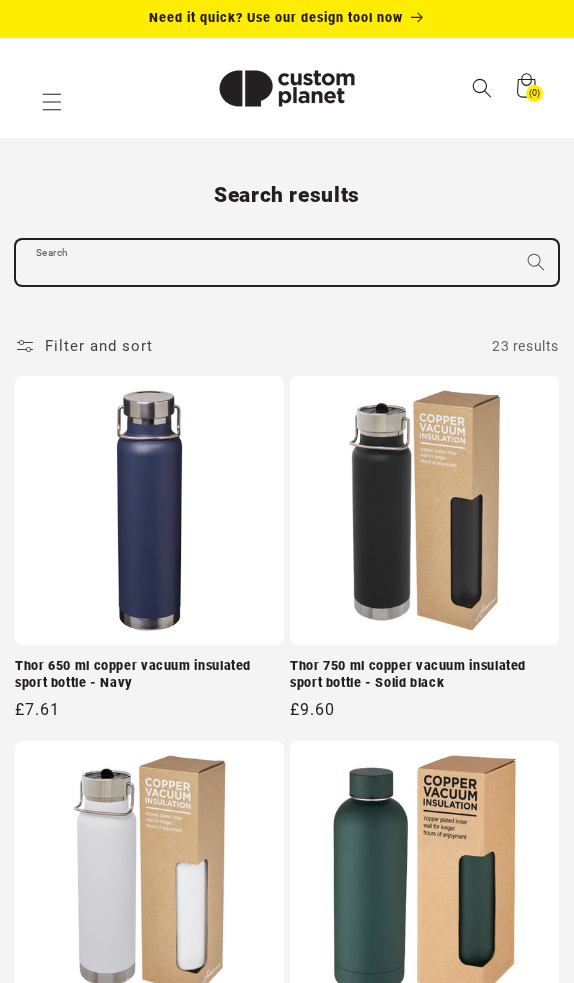 paste on "**********" 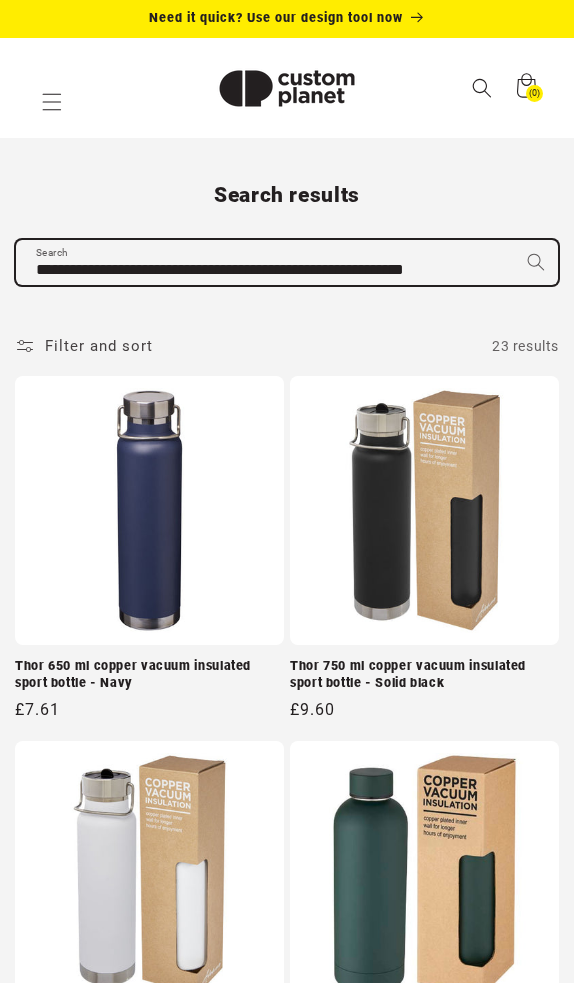 scroll, scrollTop: -2, scrollLeft: 0, axis: vertical 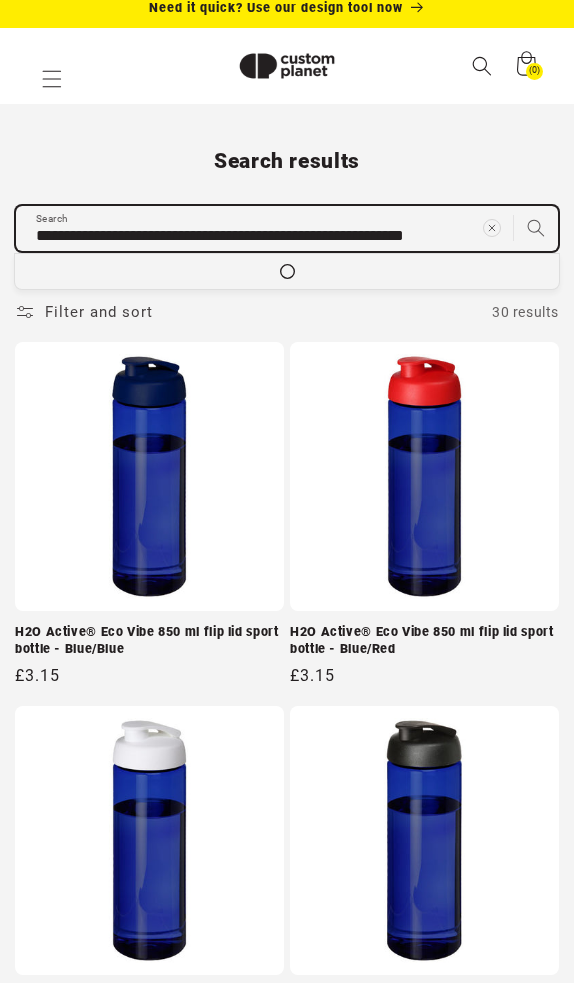 drag, startPoint x: 160, startPoint y: 246, endPoint x: 581, endPoint y: 267, distance: 421.52344 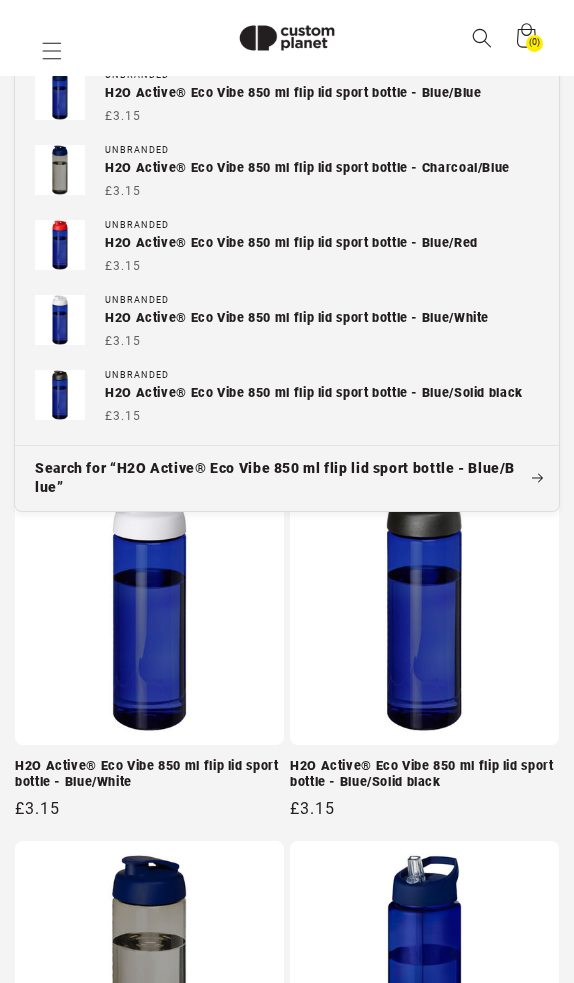 type on "**********" 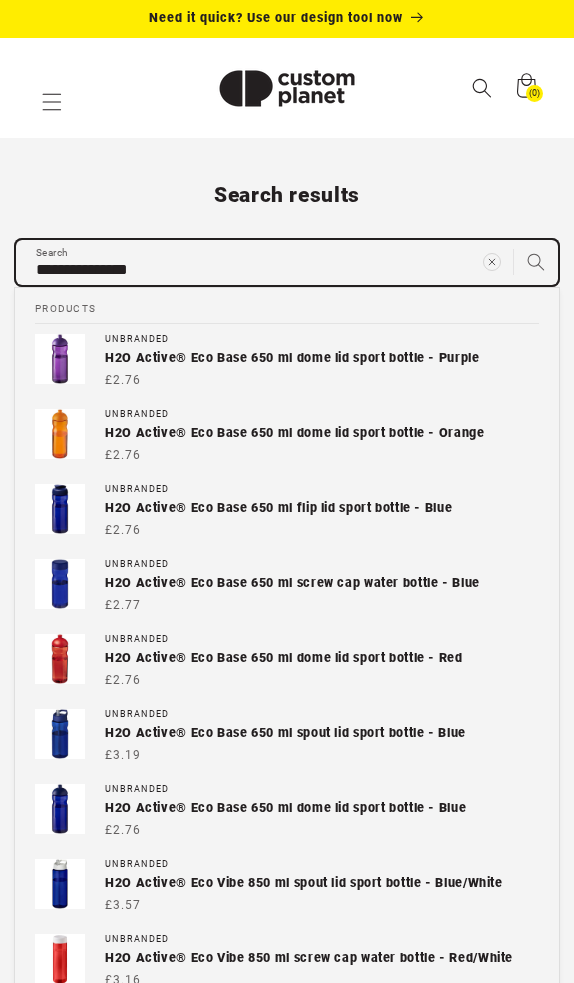 scroll, scrollTop: 0, scrollLeft: 0, axis: both 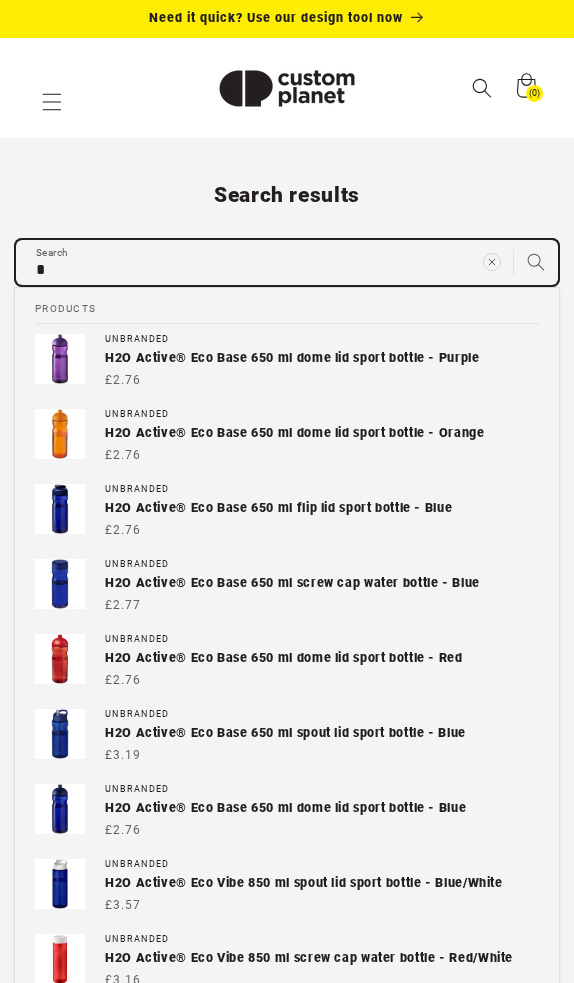 type on "**" 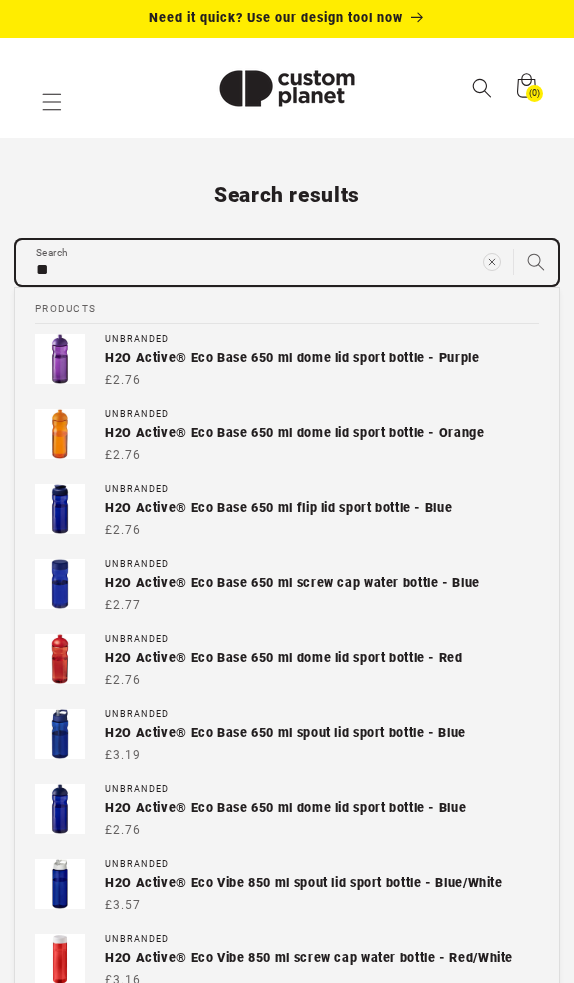 type on "***" 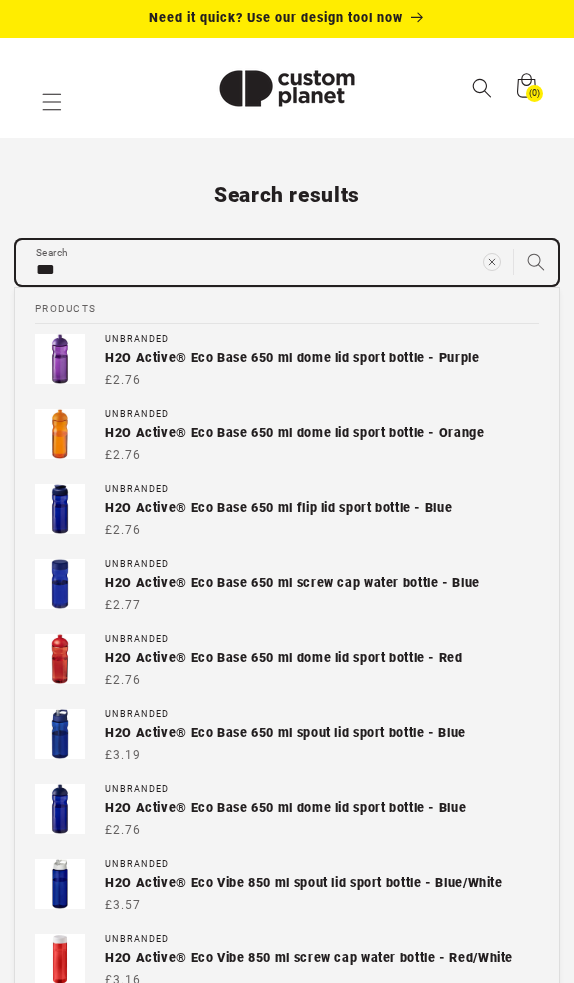 type on "****" 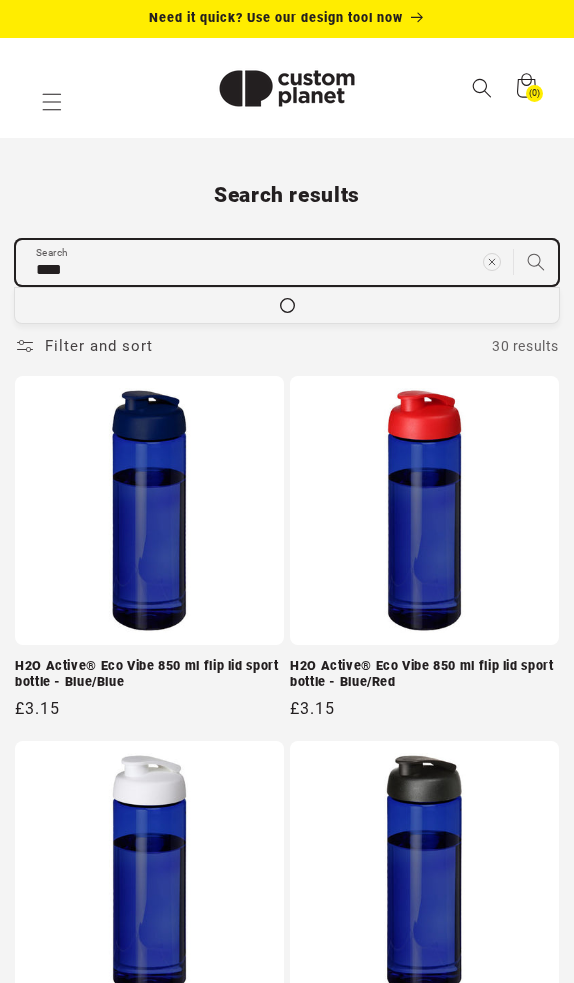 type on "****" 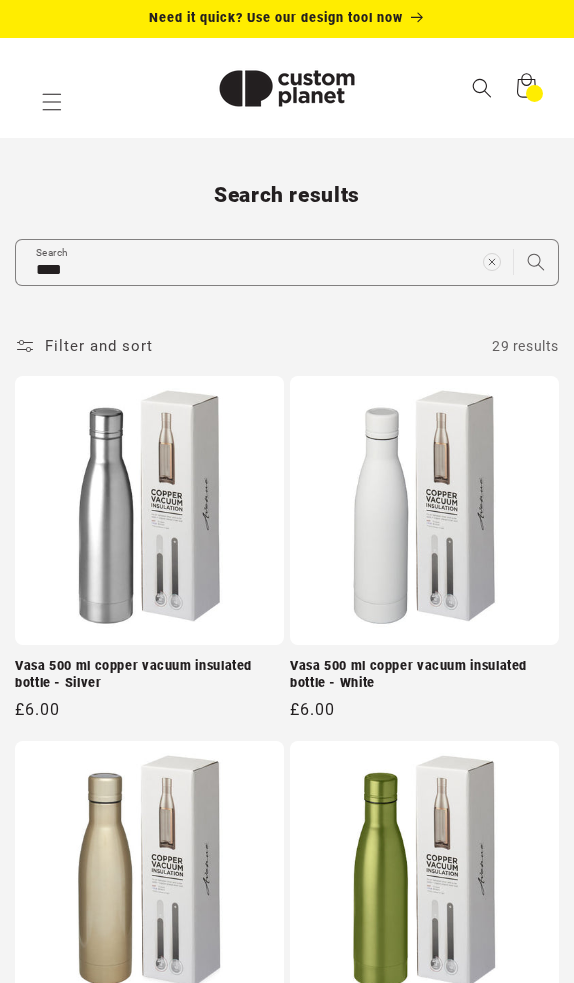scroll, scrollTop: 0, scrollLeft: 0, axis: both 